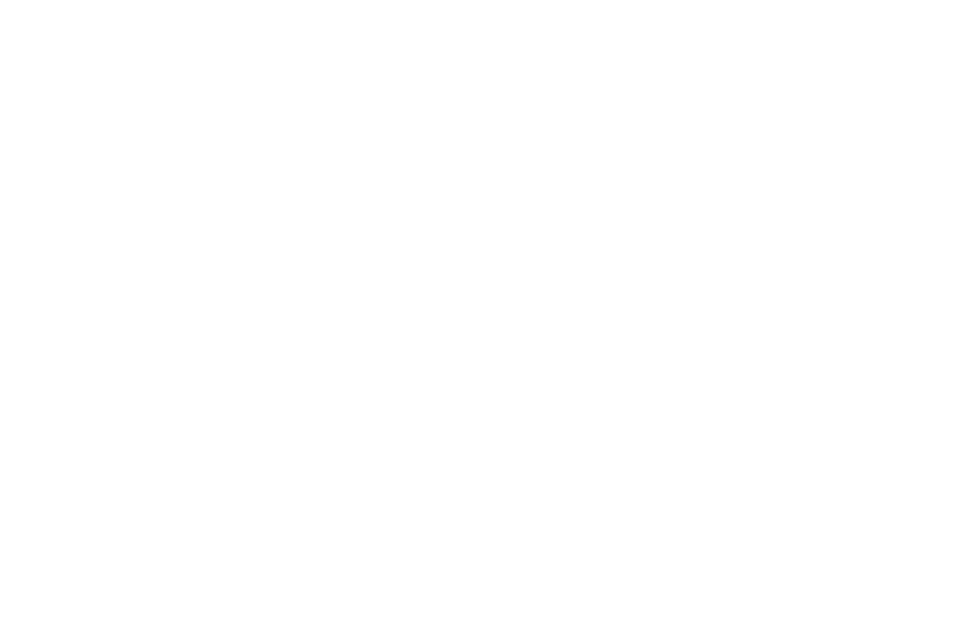 scroll, scrollTop: 0, scrollLeft: 0, axis: both 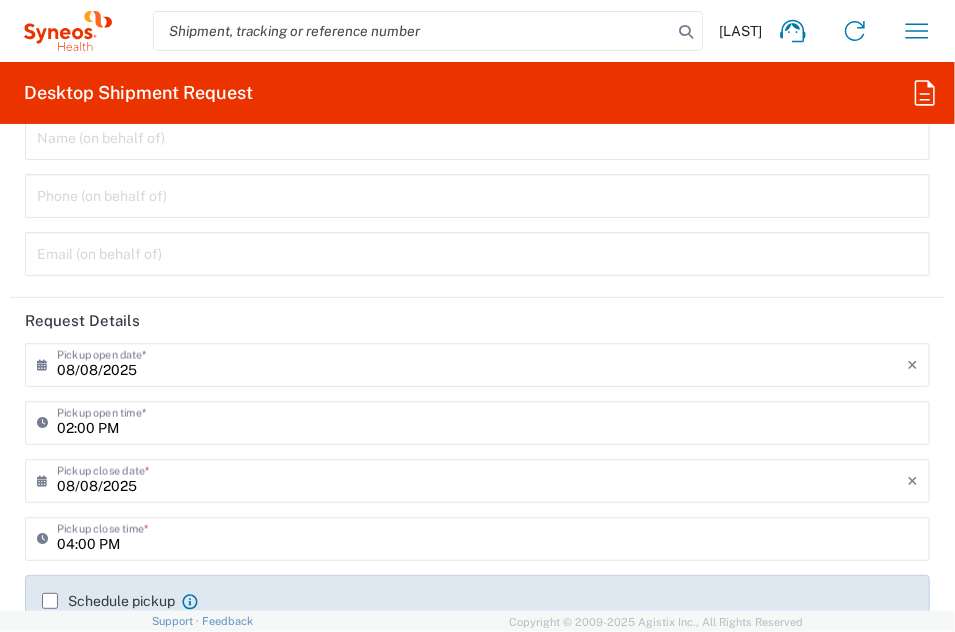 type on "Thailand" 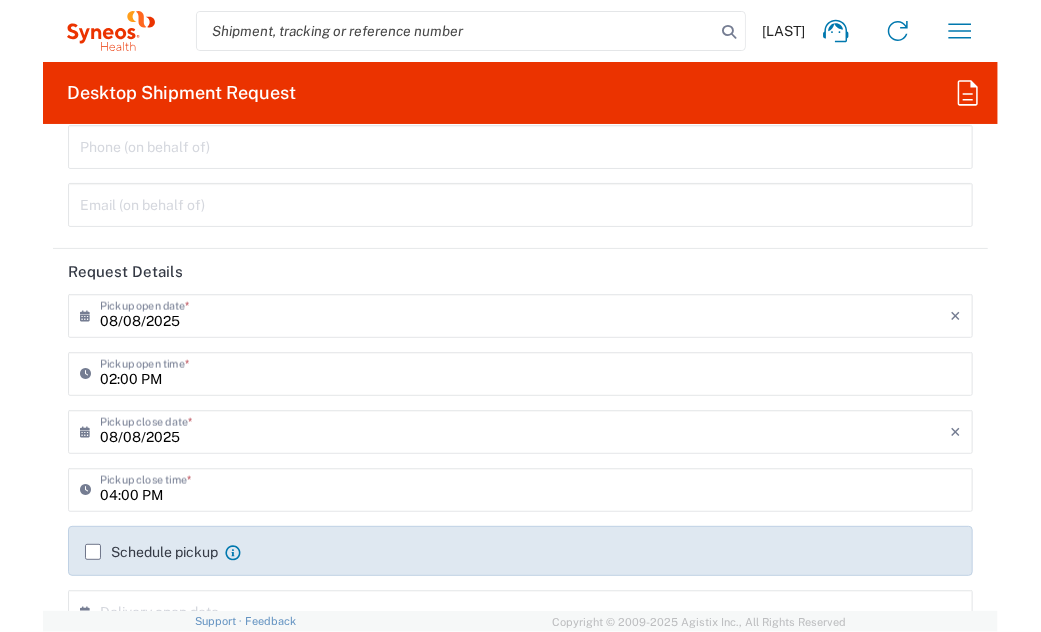 scroll, scrollTop: 300, scrollLeft: 0, axis: vertical 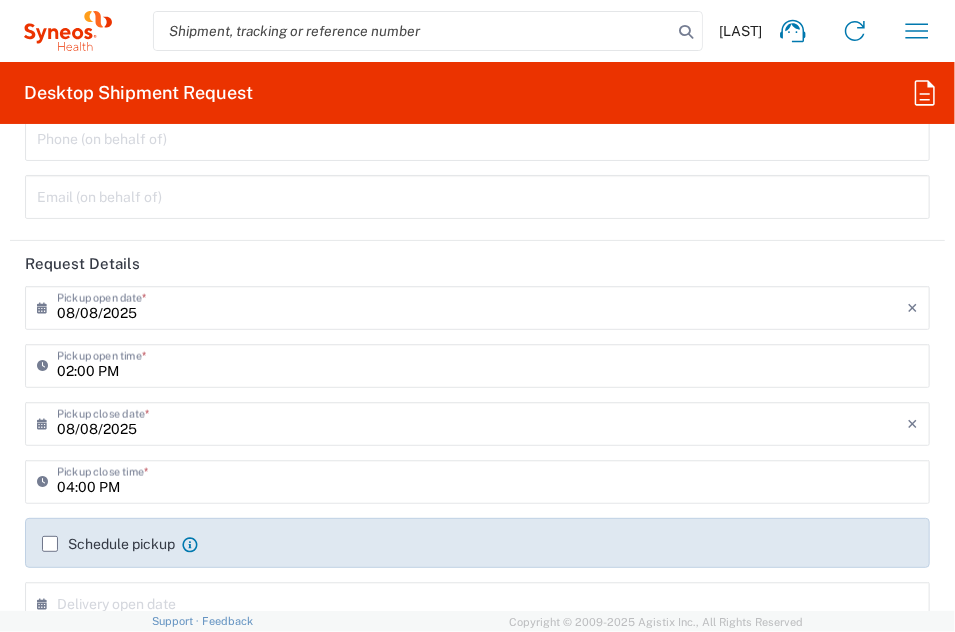 type on "Syneos Health (Thailand) Limit" 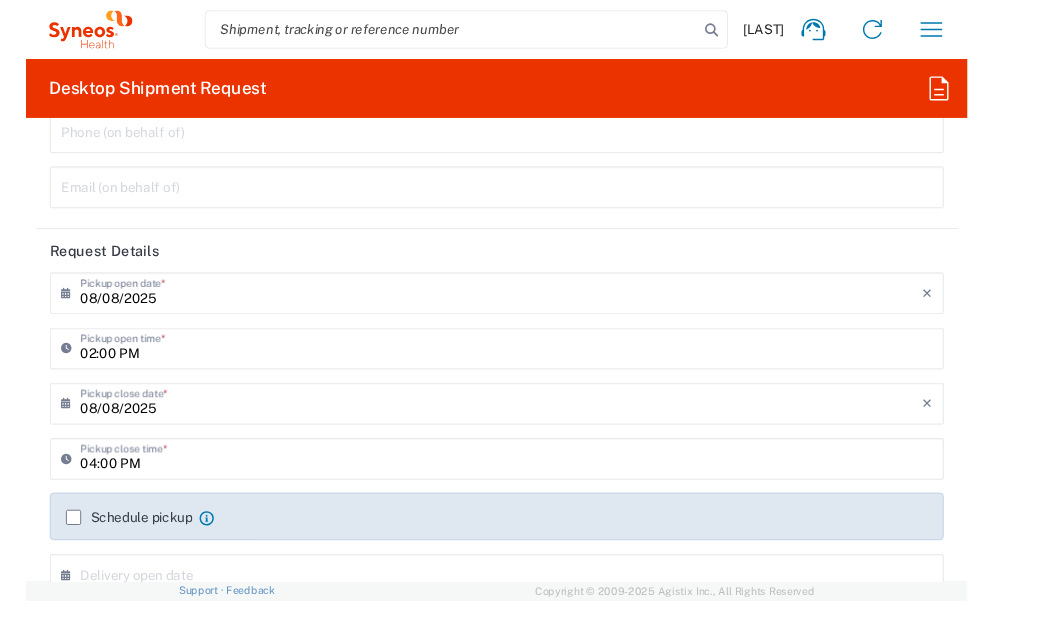 scroll, scrollTop: 0, scrollLeft: 0, axis: both 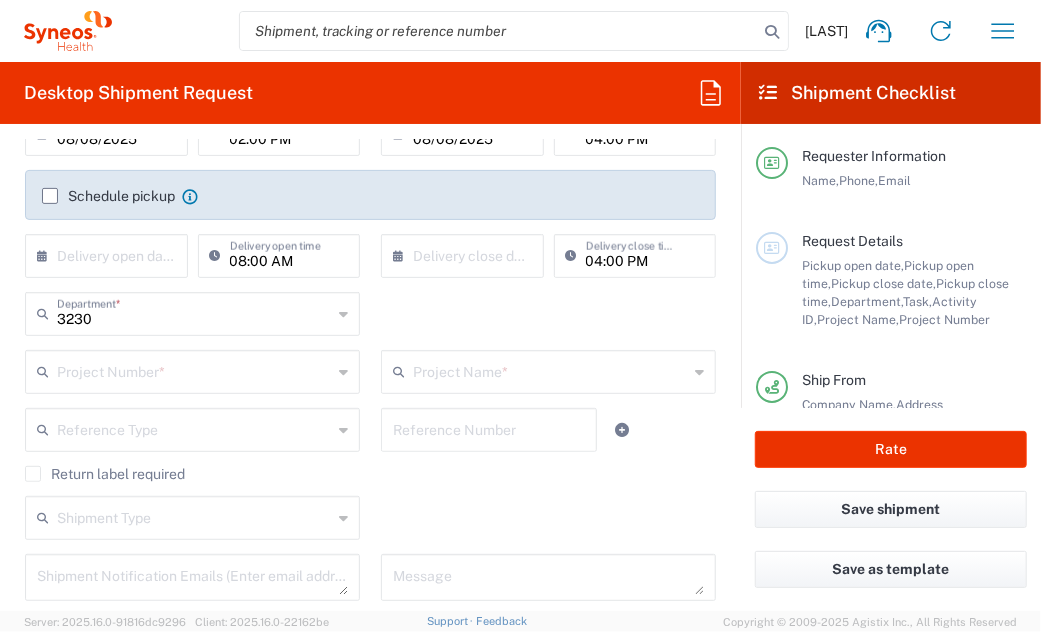 click at bounding box center (194, 370) 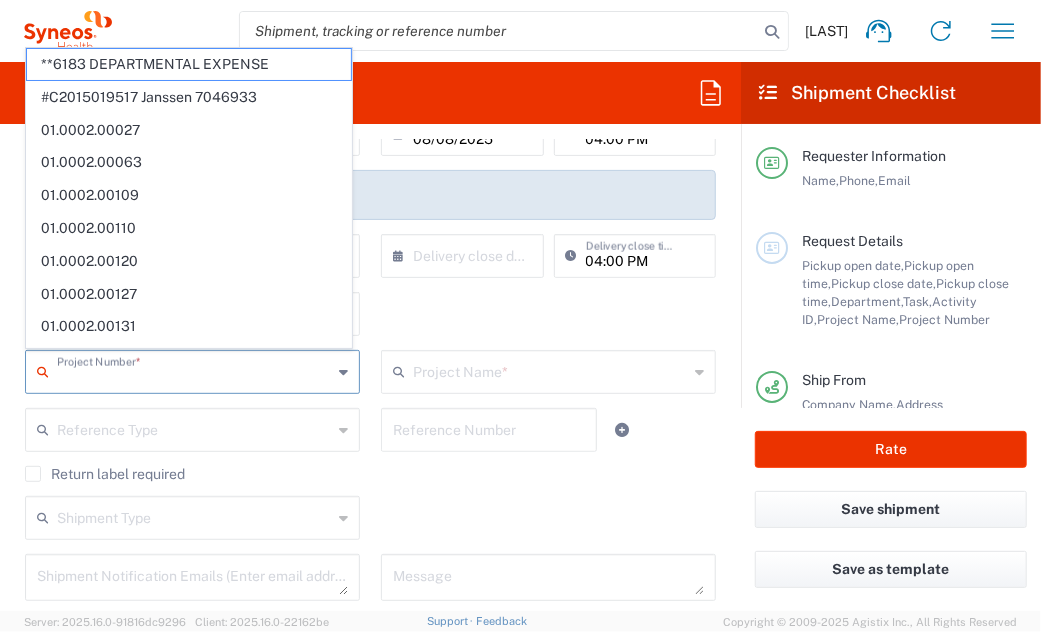 paste on "7021468" 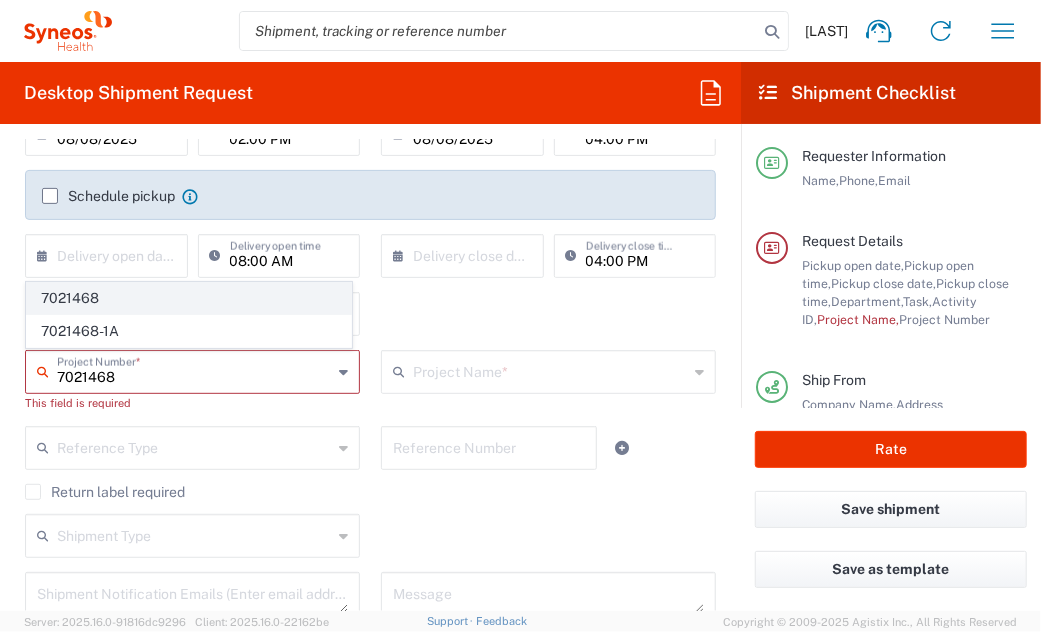 type on "7021468" 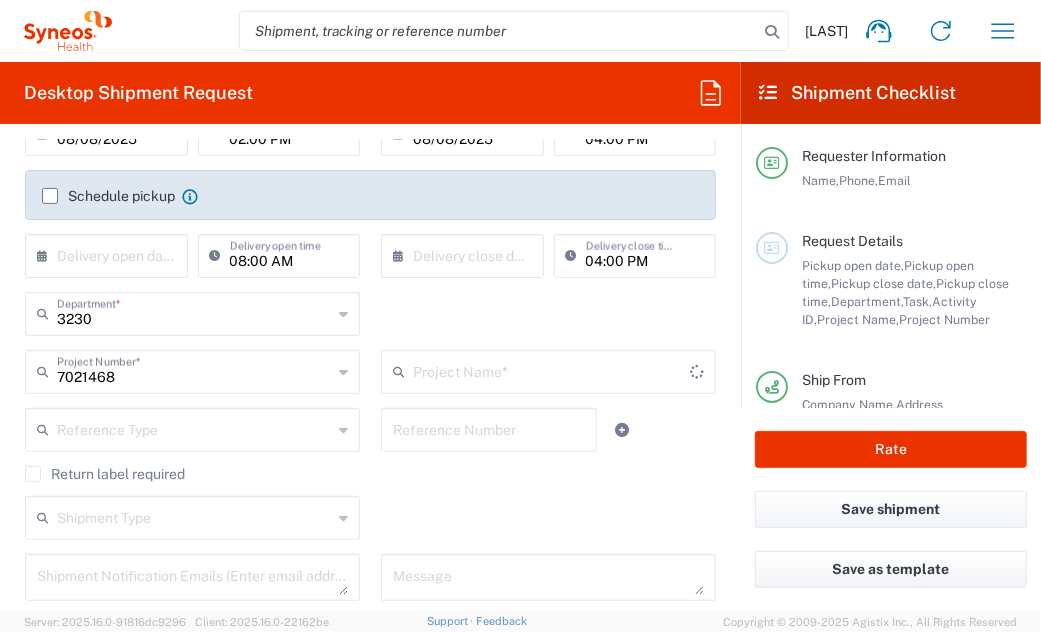 type on "GlaxoSmith 7021468" 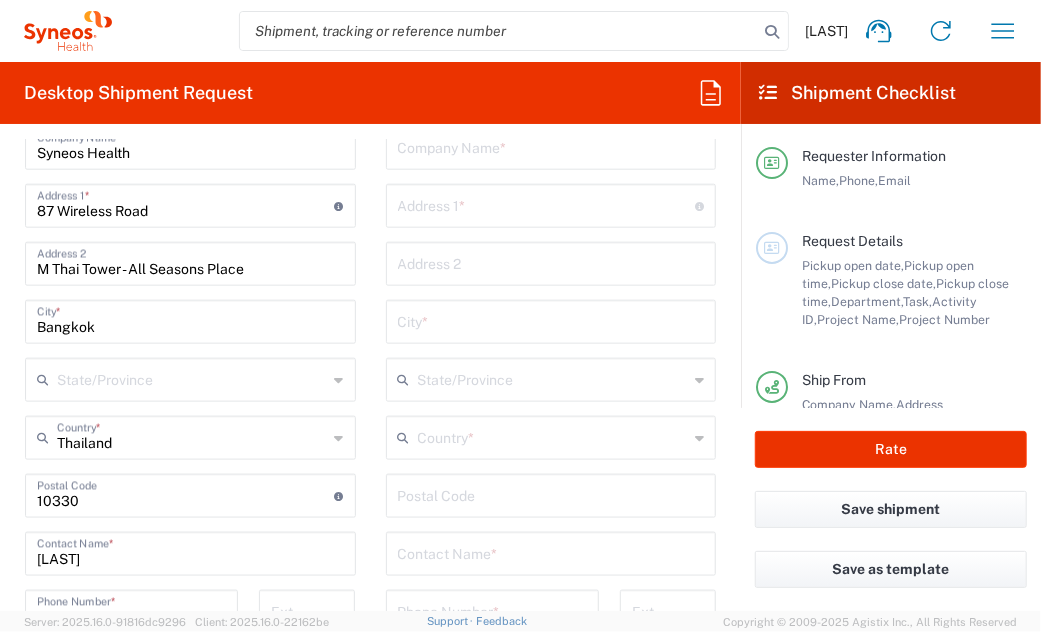 scroll, scrollTop: 1000, scrollLeft: 0, axis: vertical 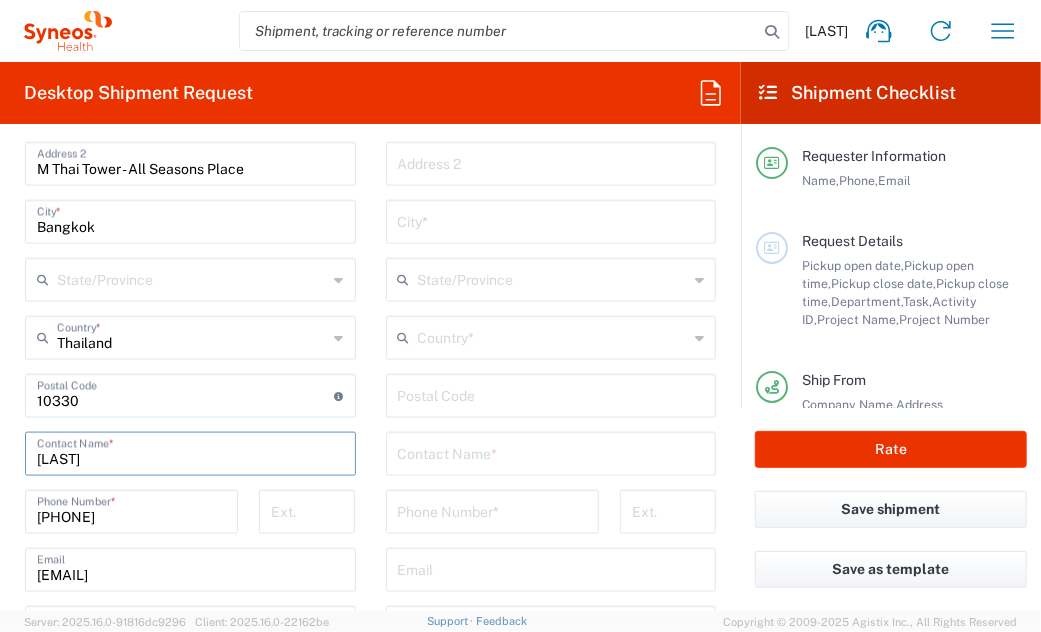 drag, startPoint x: 227, startPoint y: 461, endPoint x: 5, endPoint y: 449, distance: 222.32408 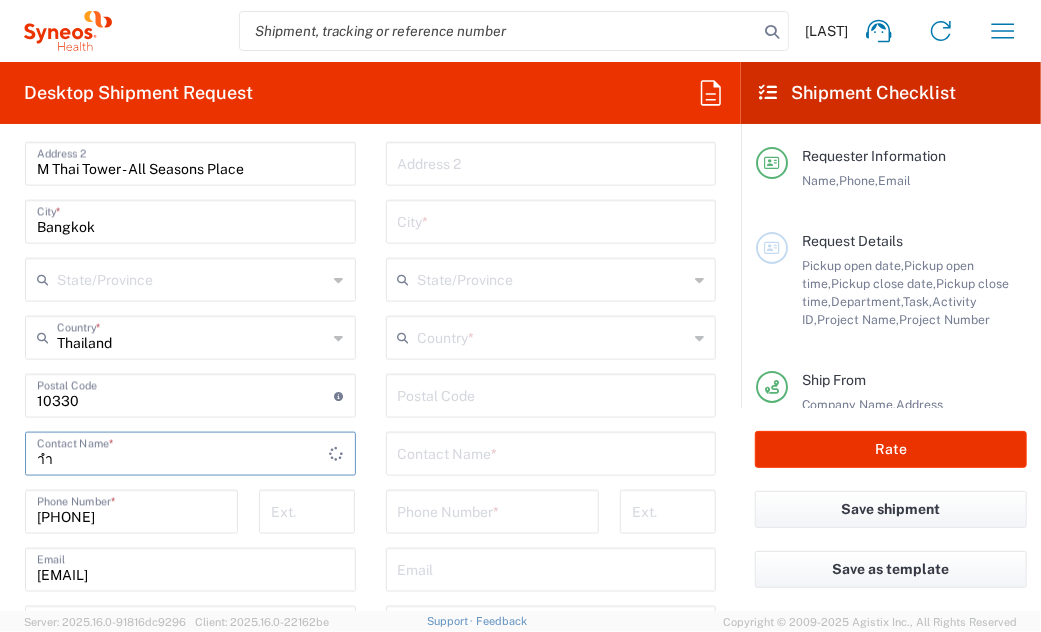 type on "า" 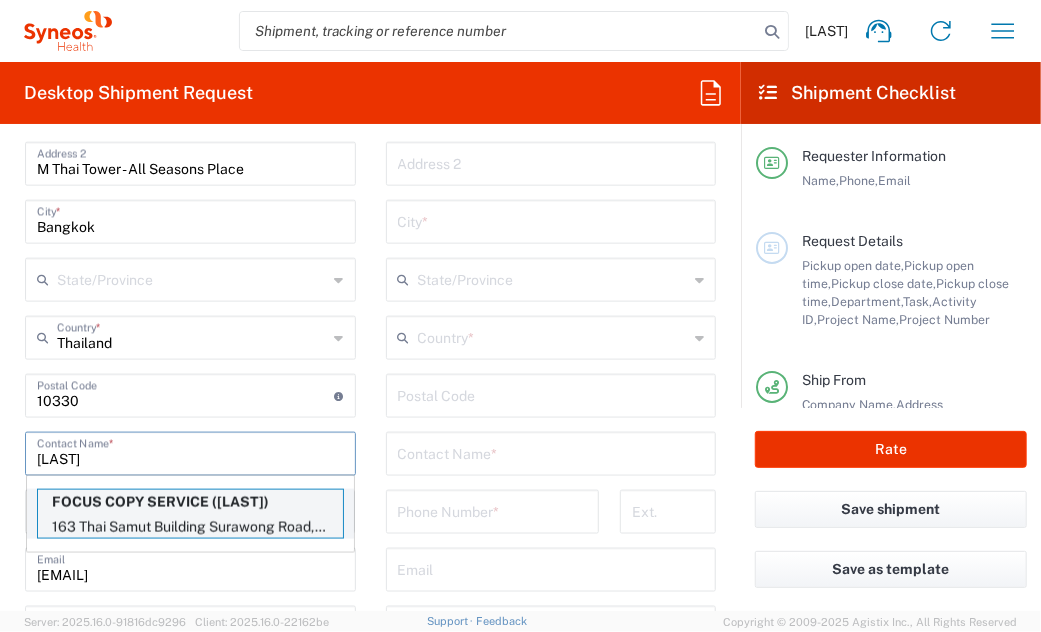 type on "[LAST]" 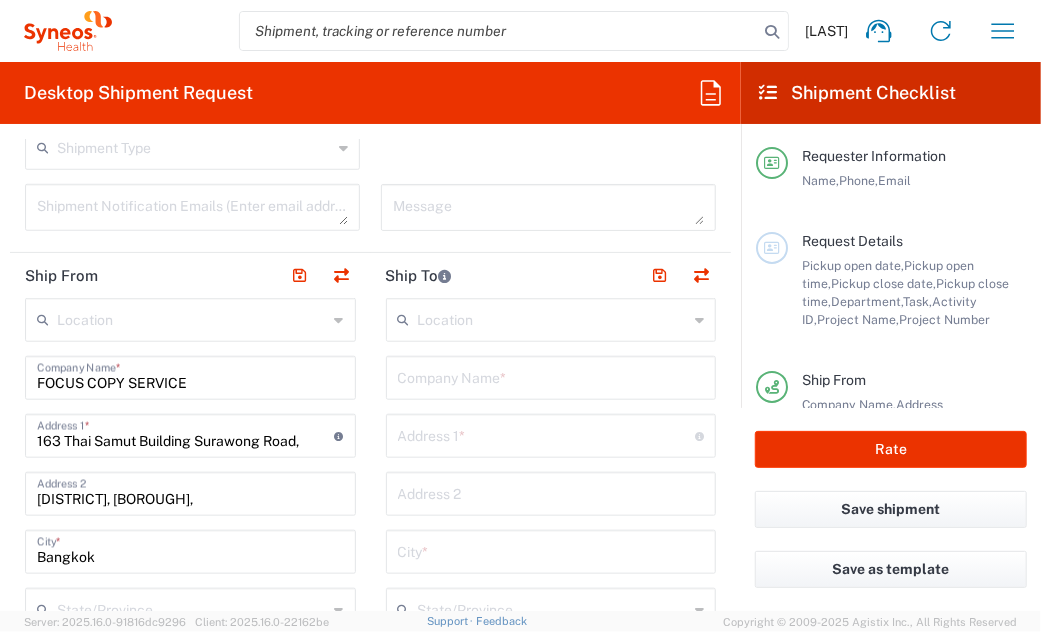 scroll, scrollTop: 600, scrollLeft: 0, axis: vertical 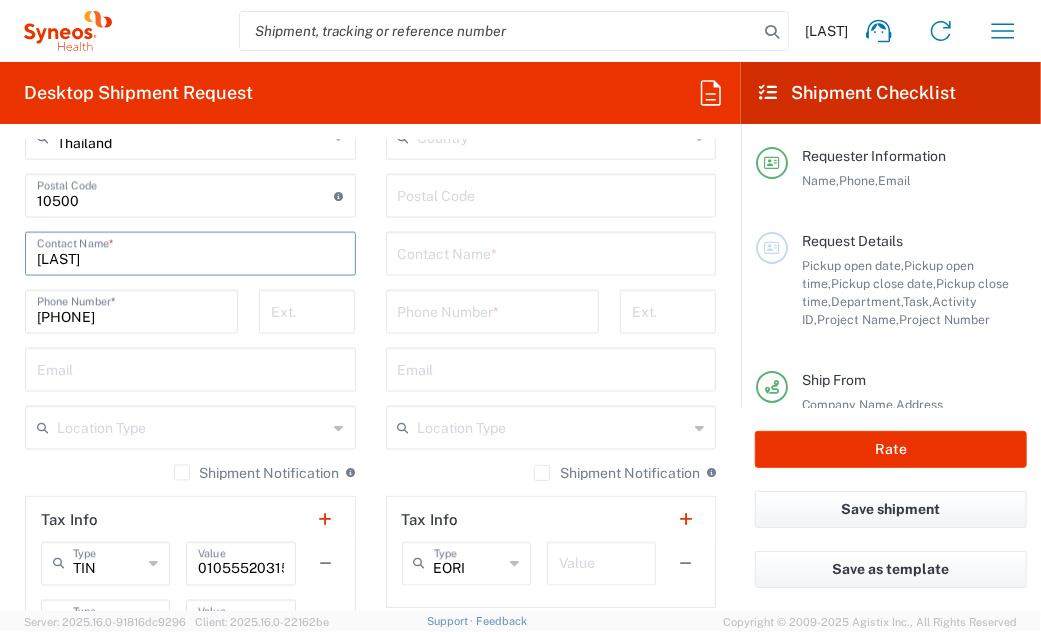 click at bounding box center [551, 252] 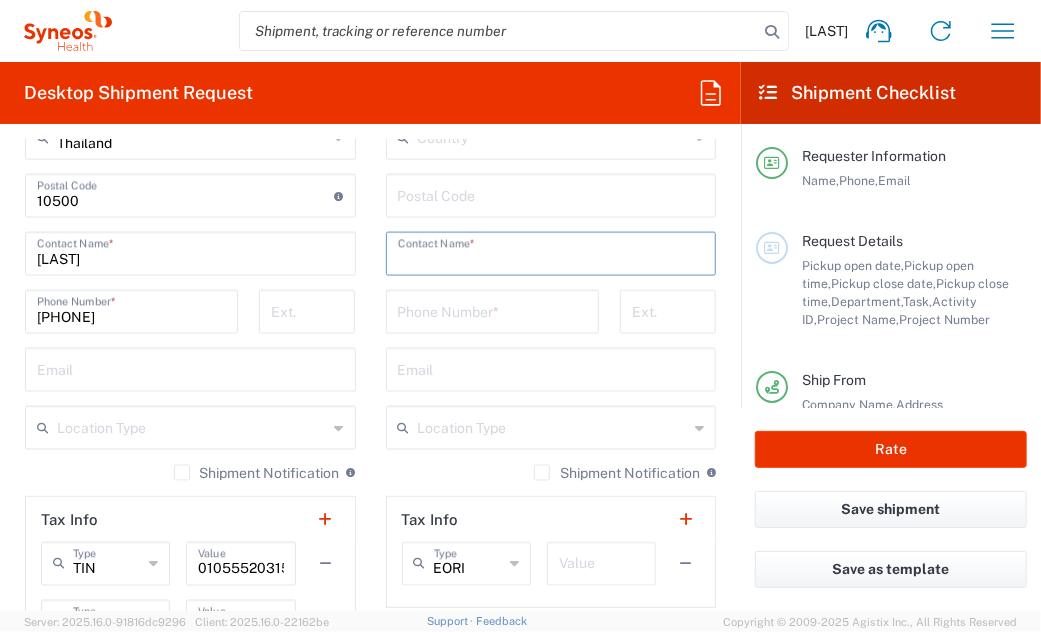 paste on "[LAST]" 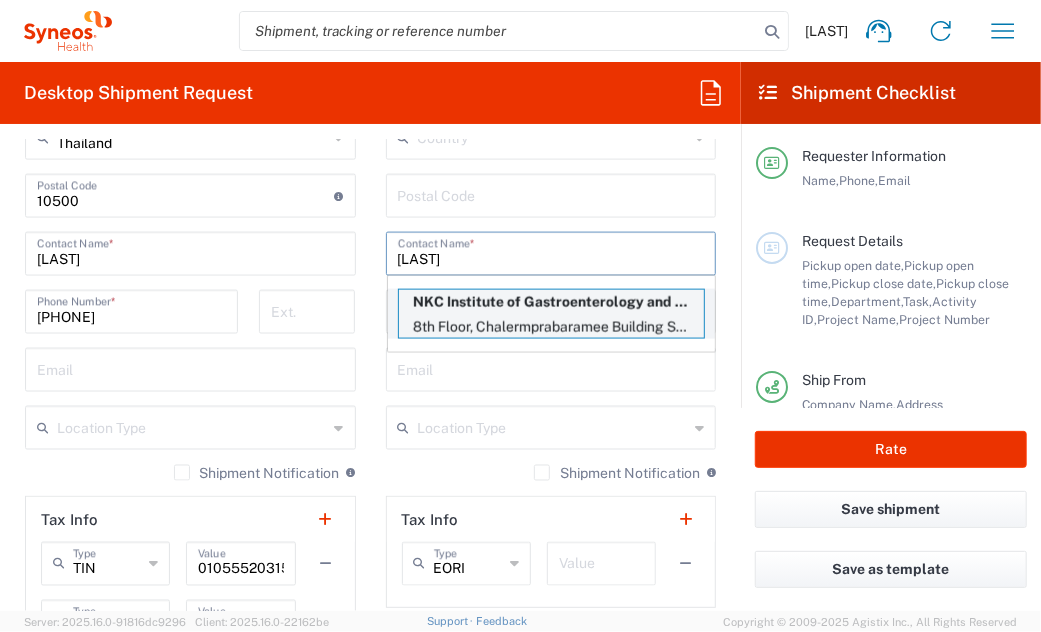 type on "[LAST]" 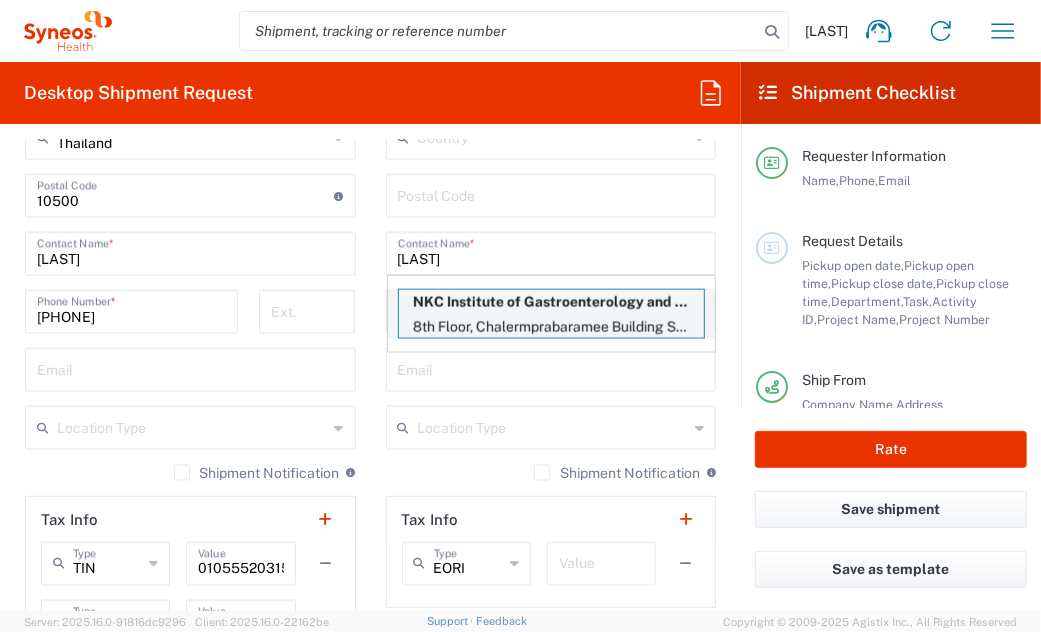 click on "NKC Institute of Gastroenterology and Hepatology ([LAST]), [EMAIL]" at bounding box center (551, 302) 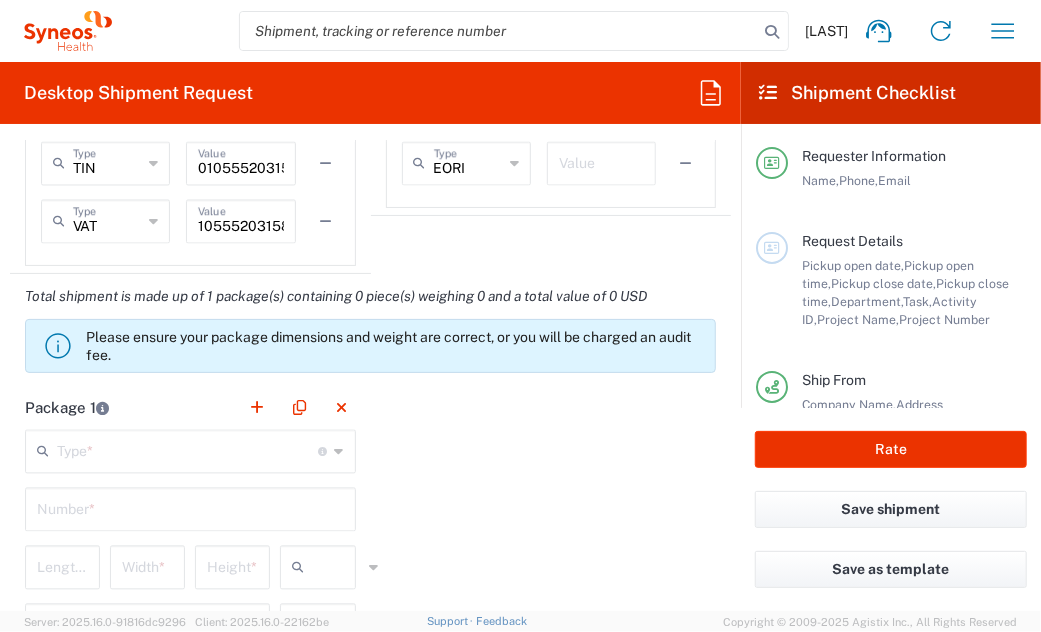 scroll, scrollTop: 1700, scrollLeft: 0, axis: vertical 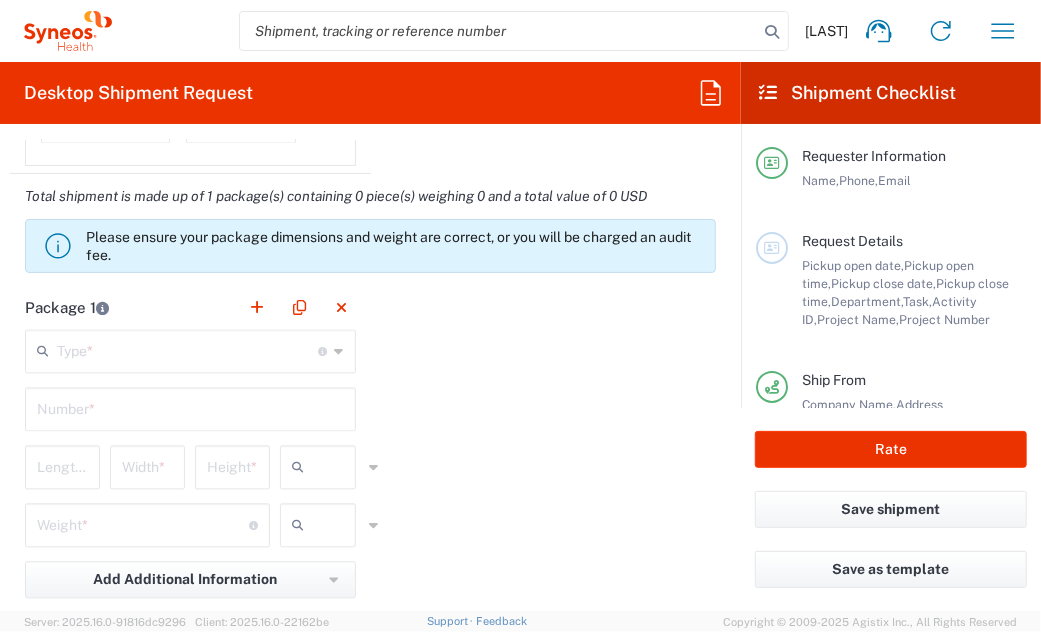 click 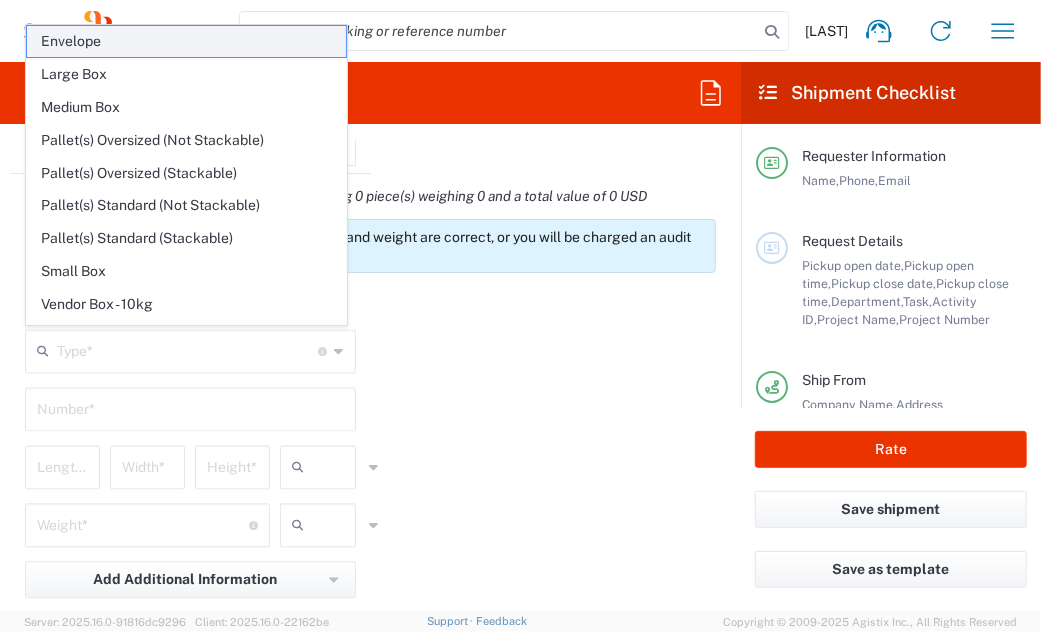 click on "Envelope" 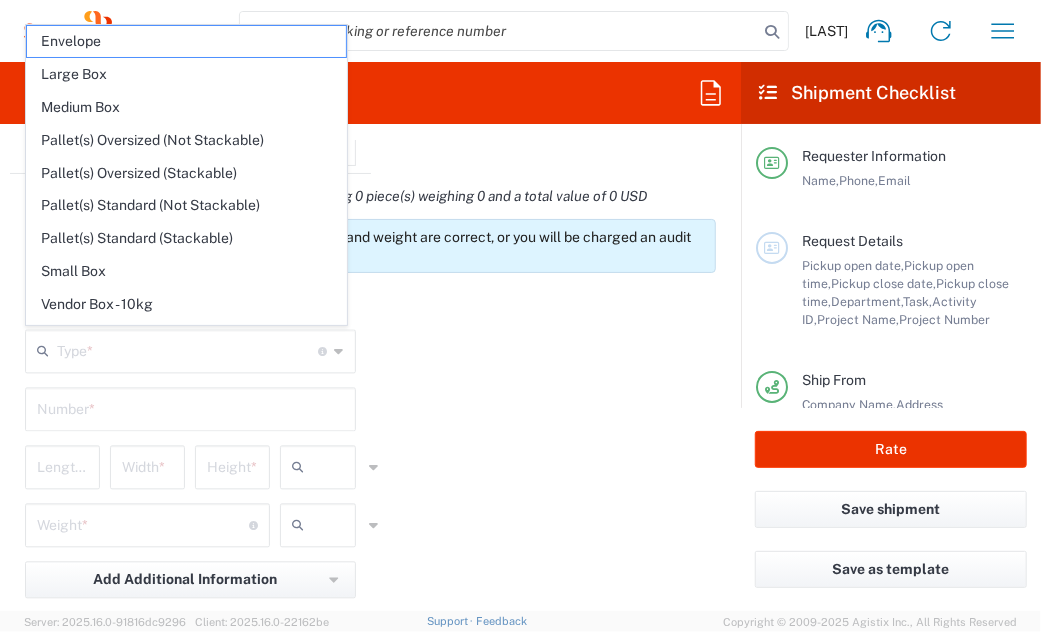type on "Envelope" 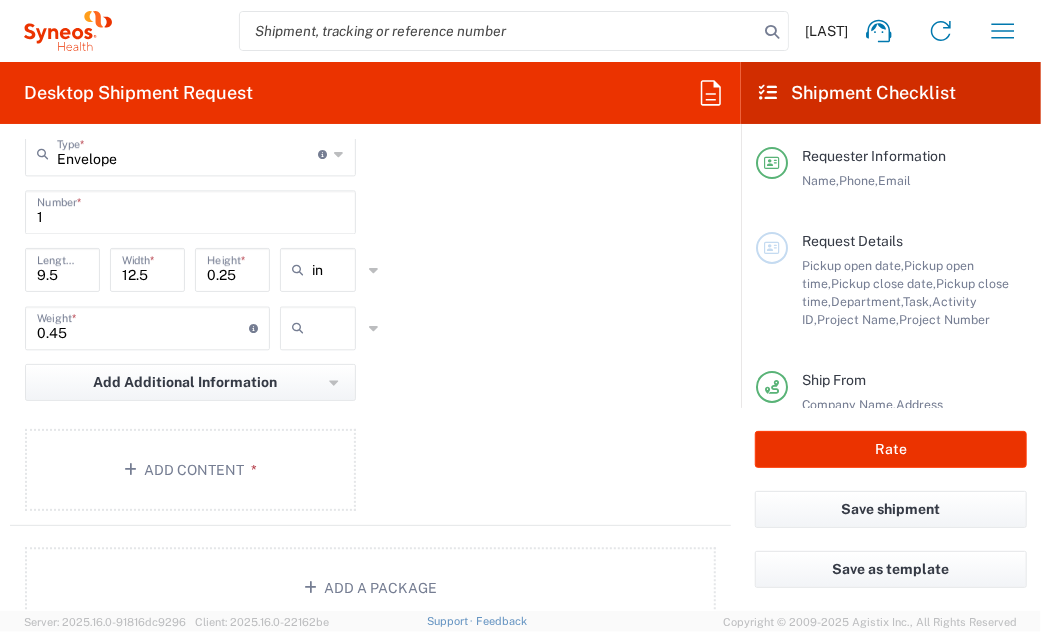 scroll, scrollTop: 1900, scrollLeft: 0, axis: vertical 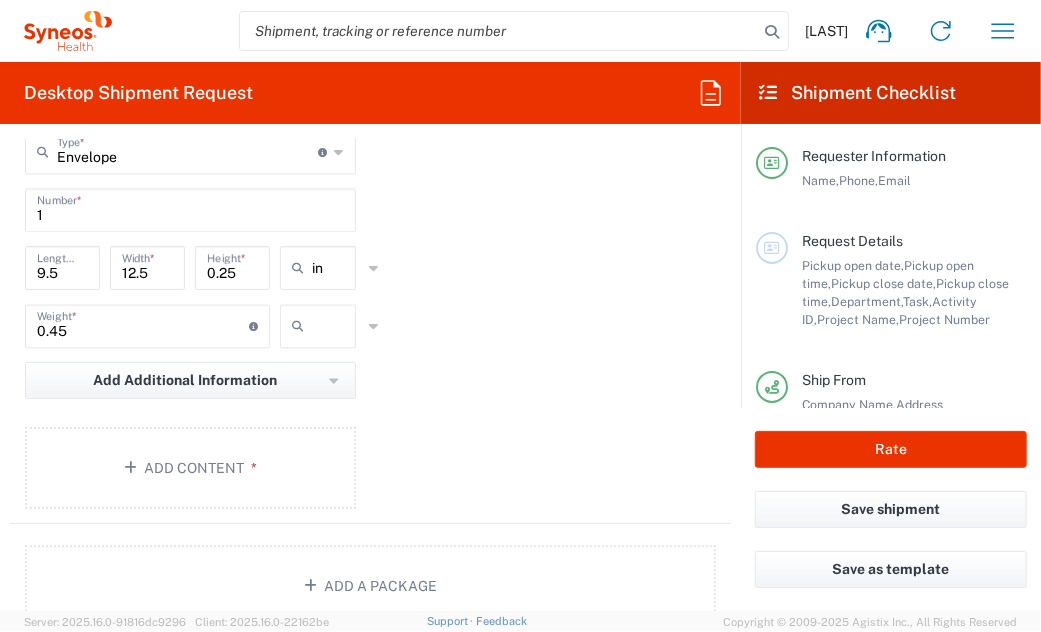 type 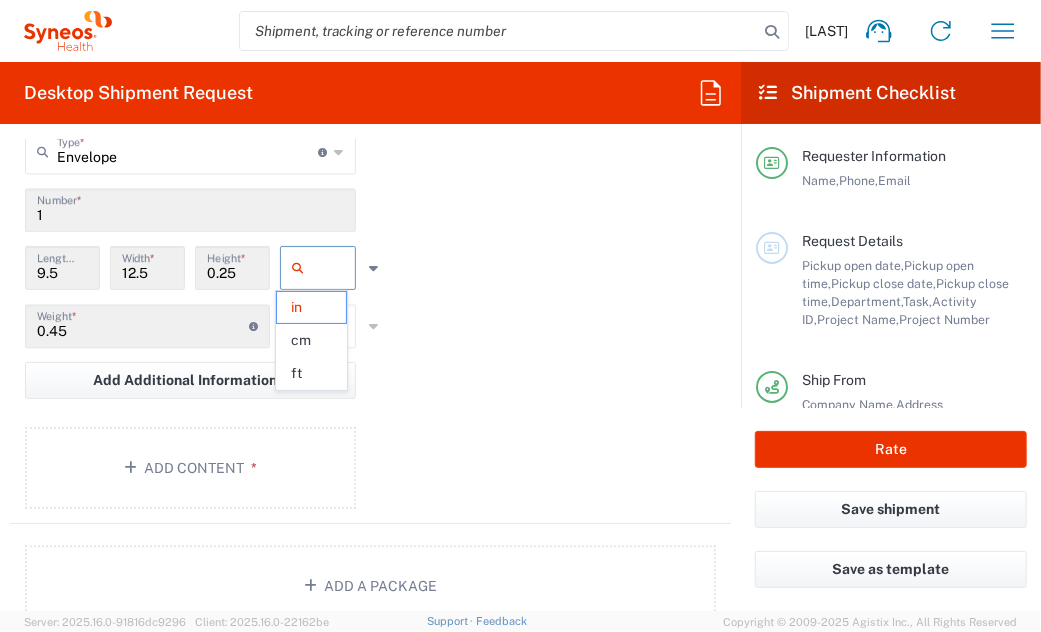 click at bounding box center (337, 268) 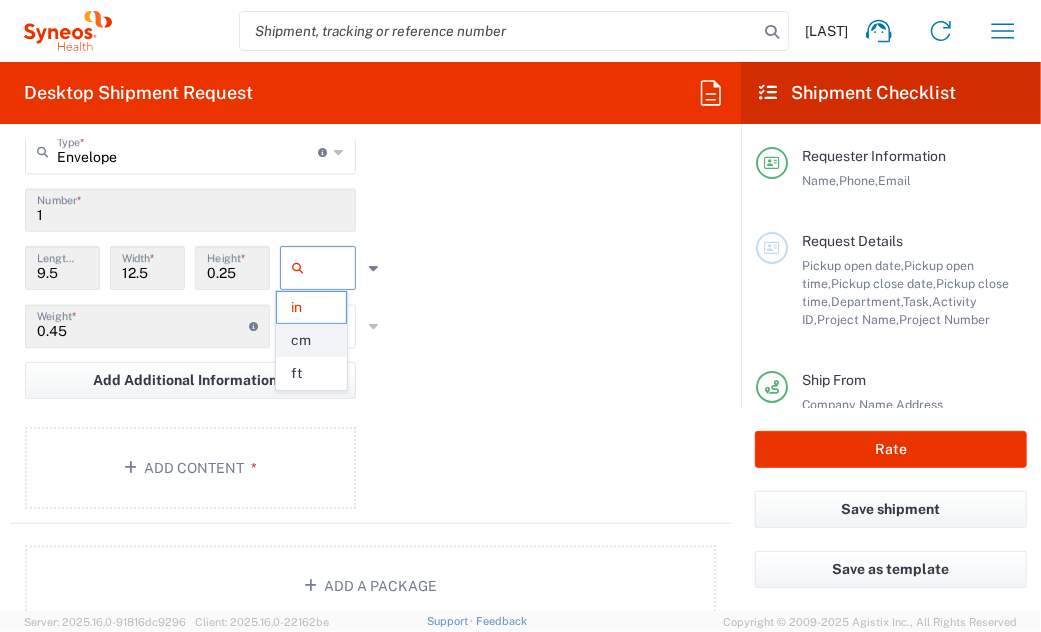 click on "cm" 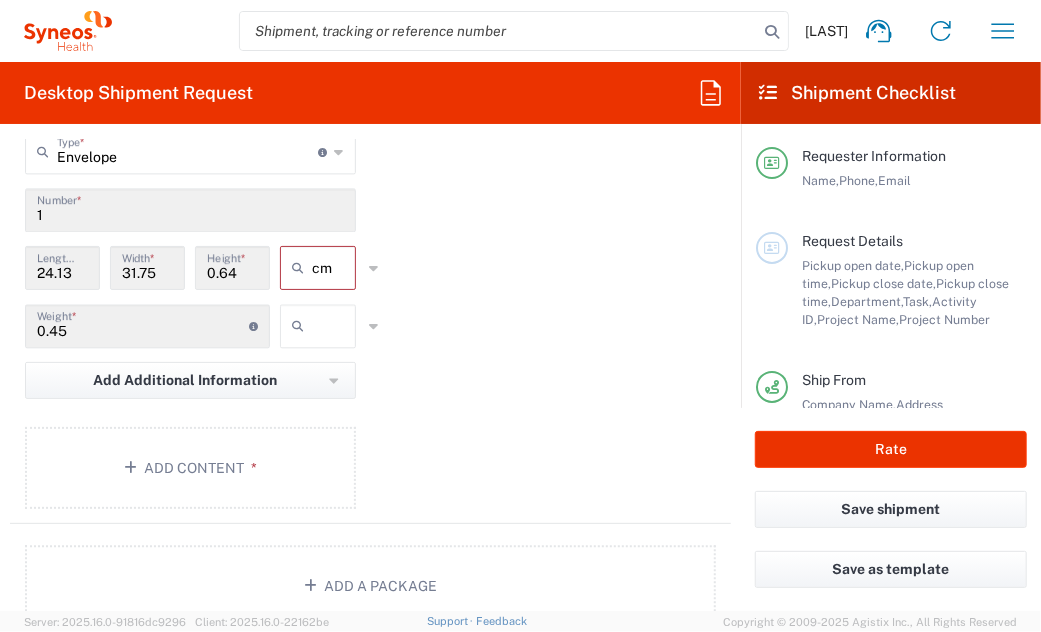 click at bounding box center [337, 326] 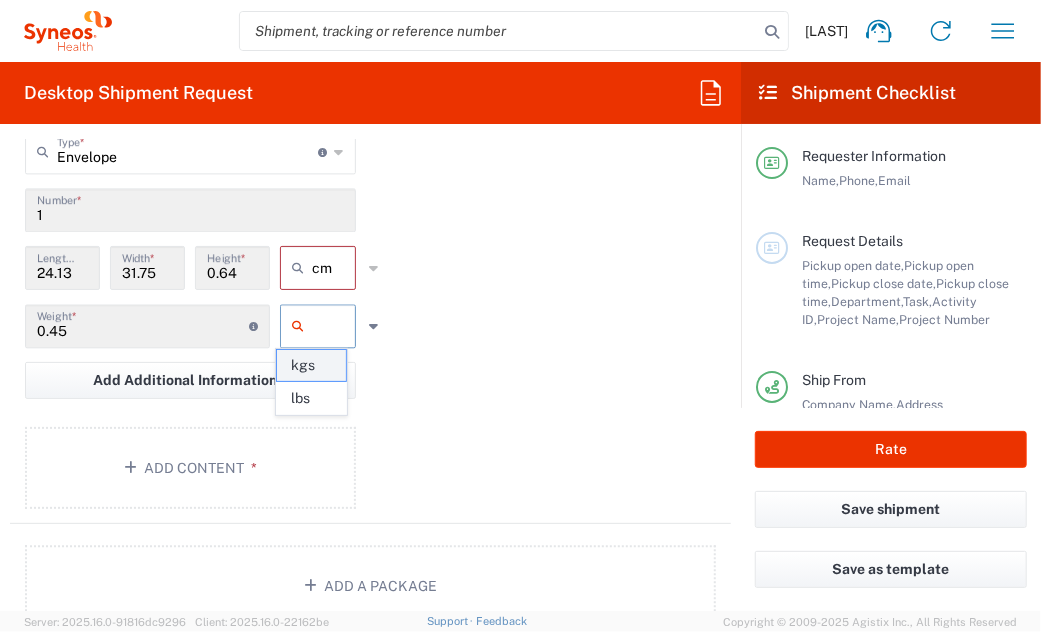 click on "kgs" 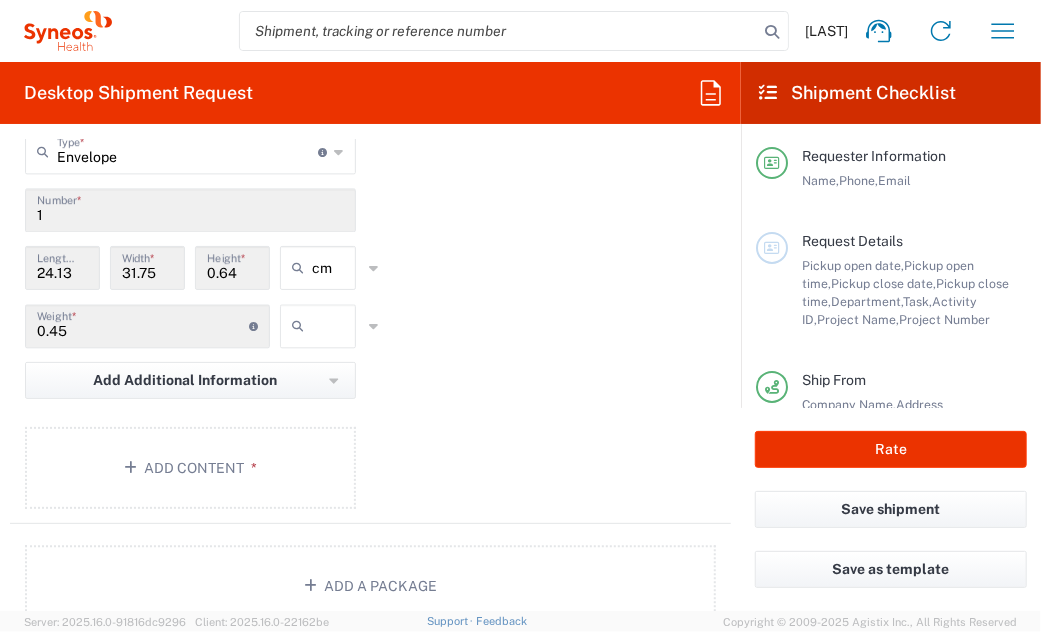 type on "kgs" 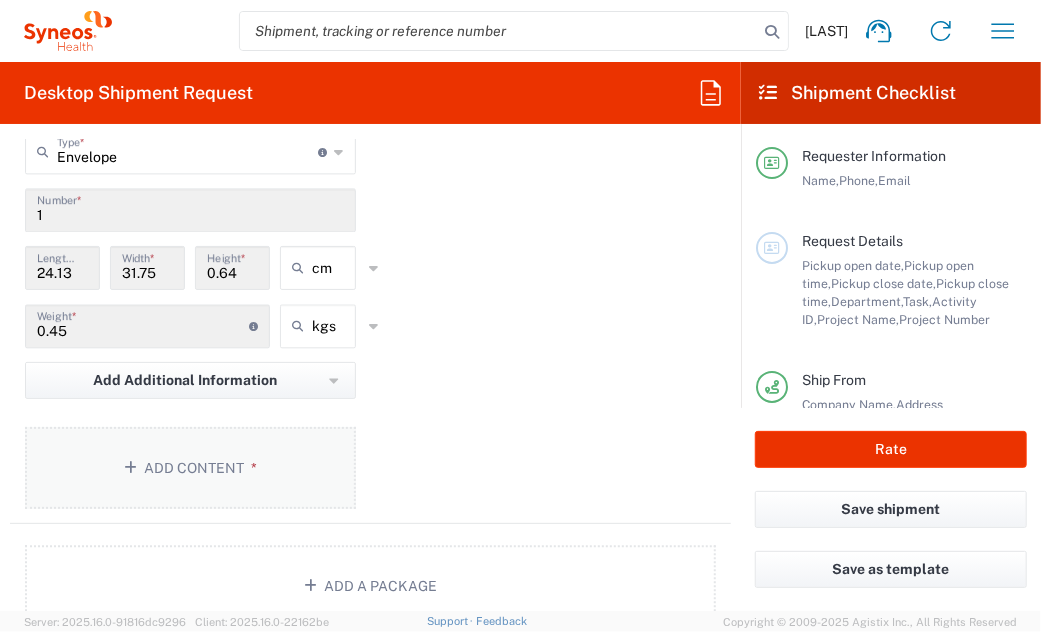 click on "Add Content *" 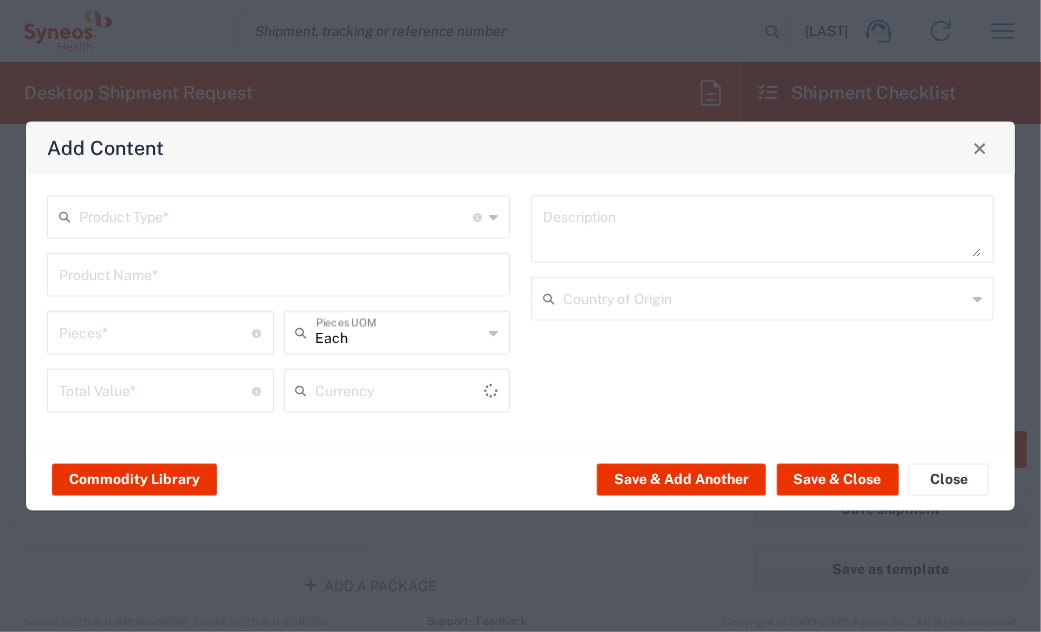 type on "US Dollar" 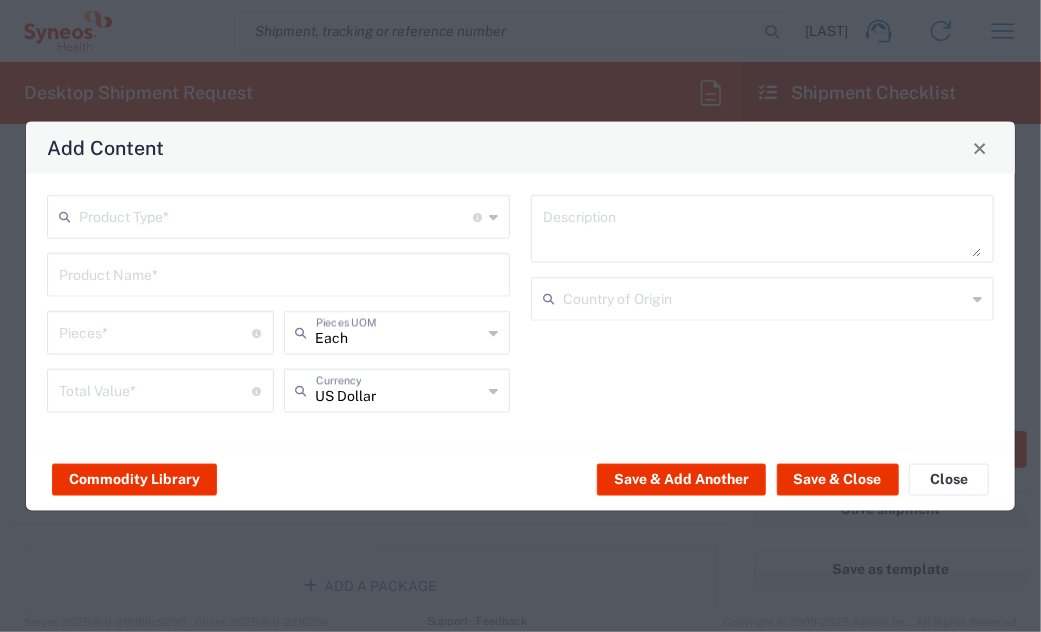 click 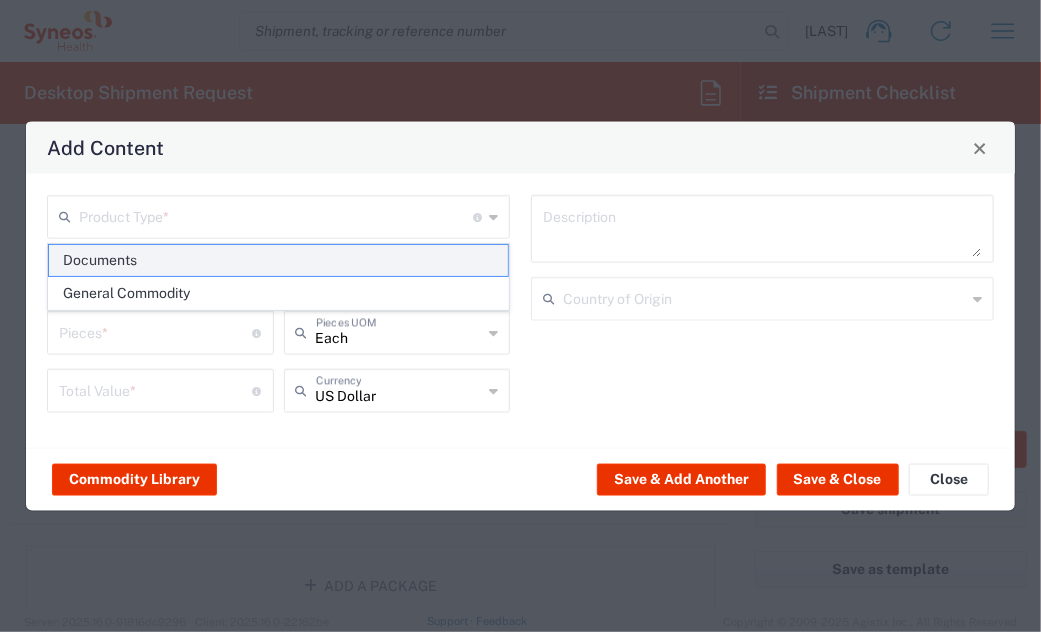 click on "Documents" 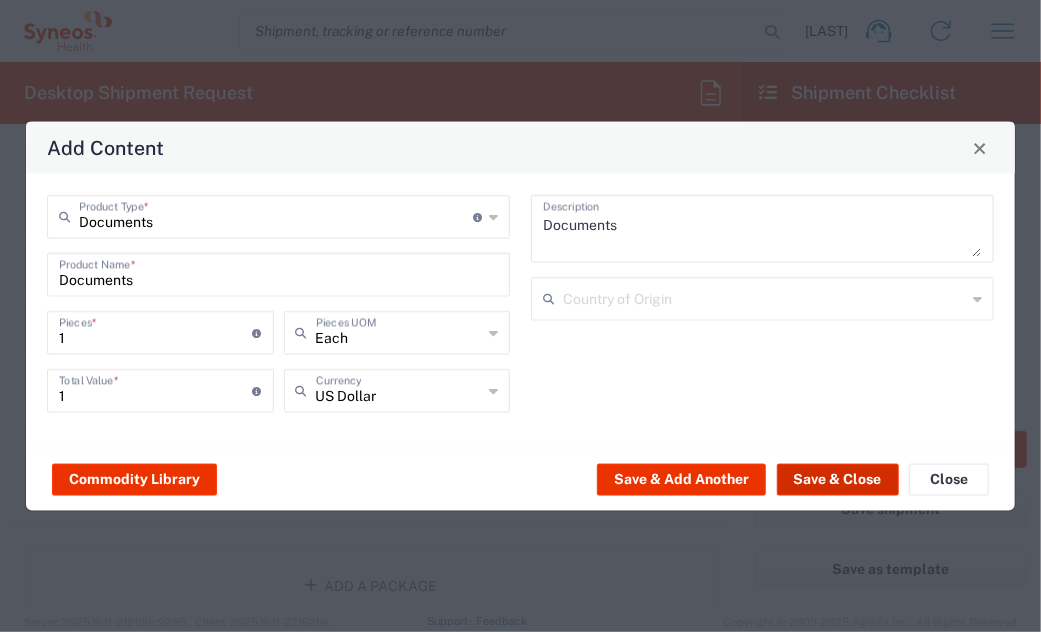 click on "Save & Close" 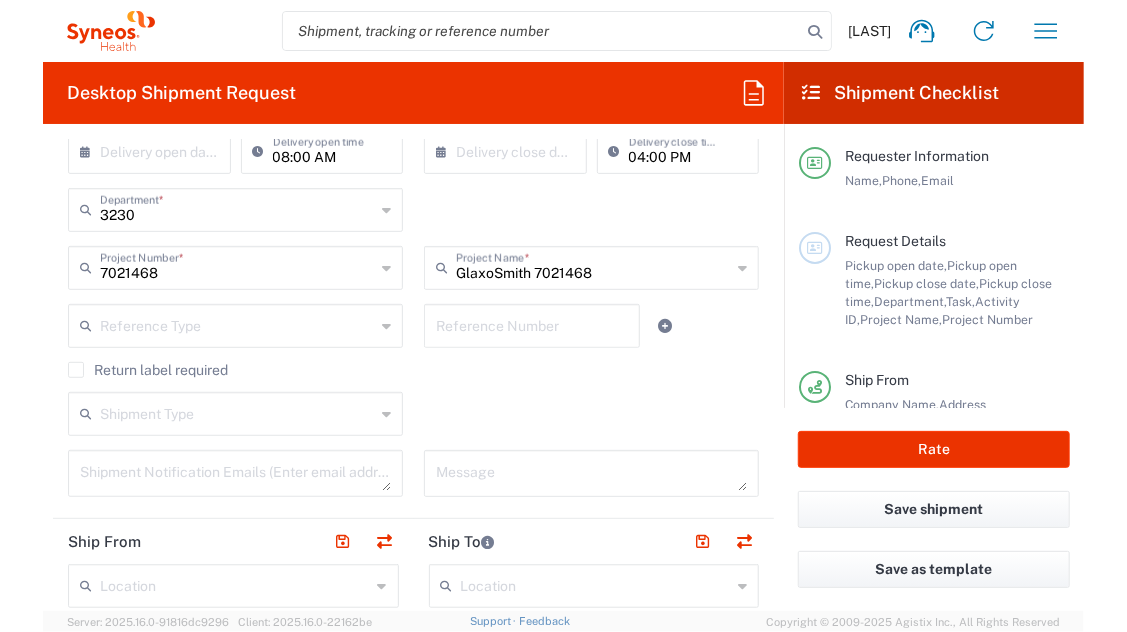 scroll, scrollTop: 200, scrollLeft: 0, axis: vertical 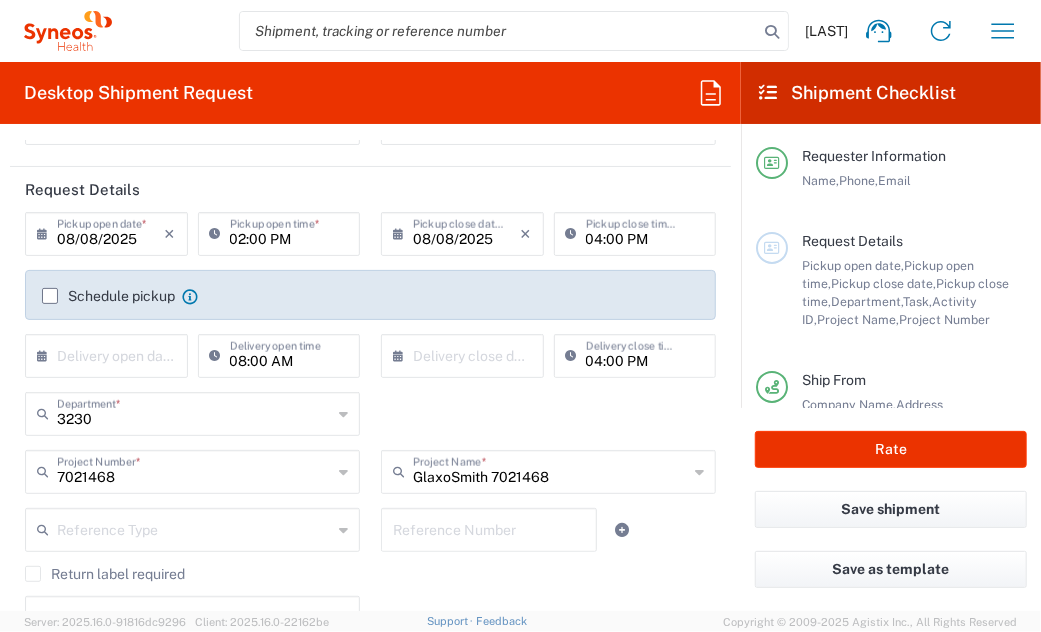 click on "Schedule pickup" 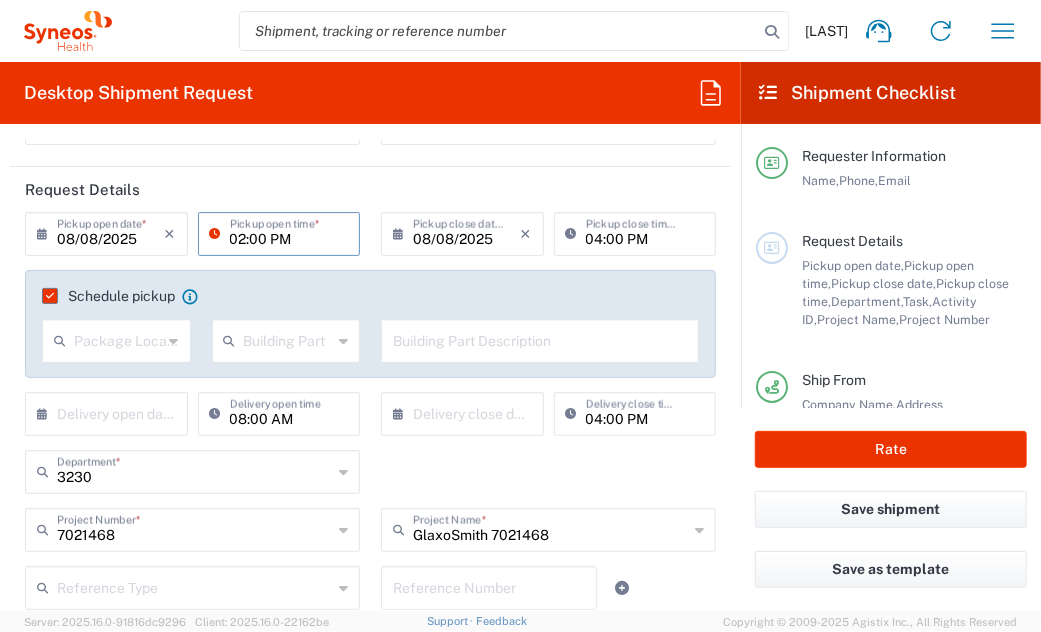 click on "02:00 PM" at bounding box center (289, 232) 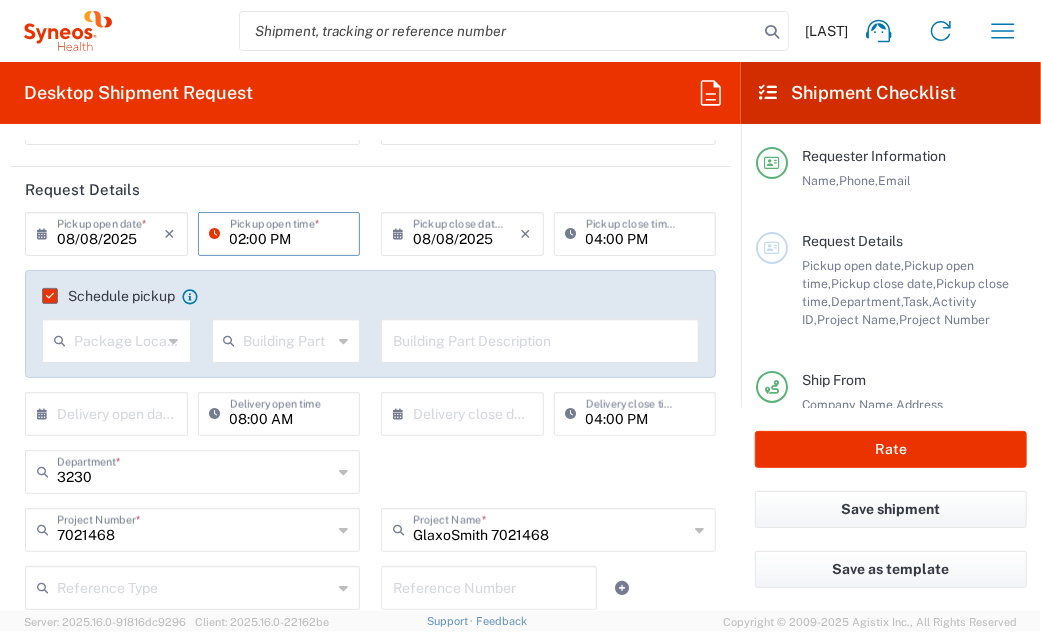 click on "02:00 PM" at bounding box center [289, 232] 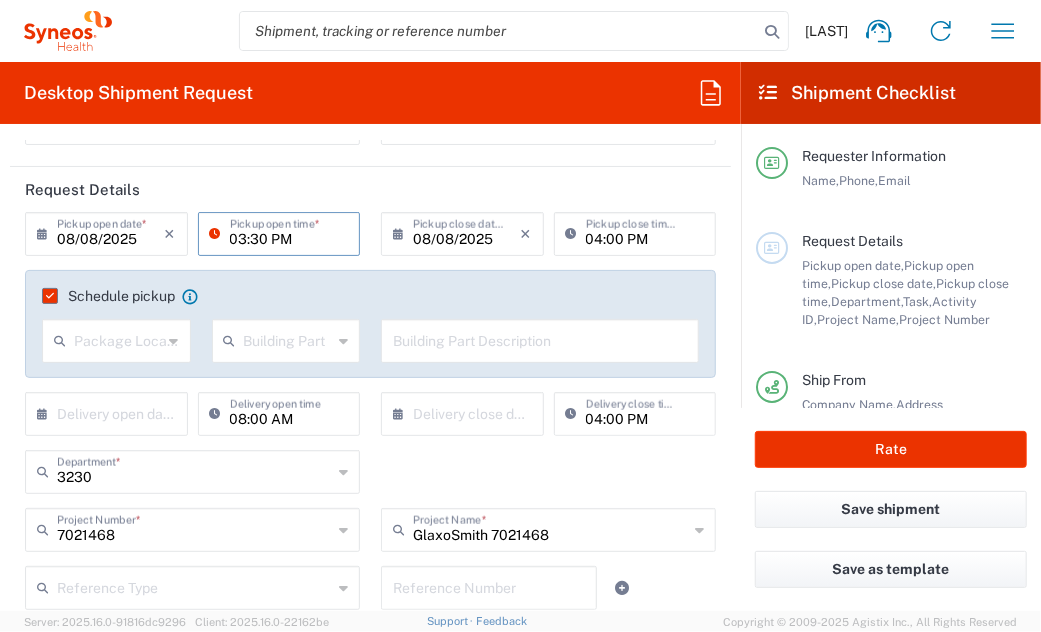 type on "03:30 PM" 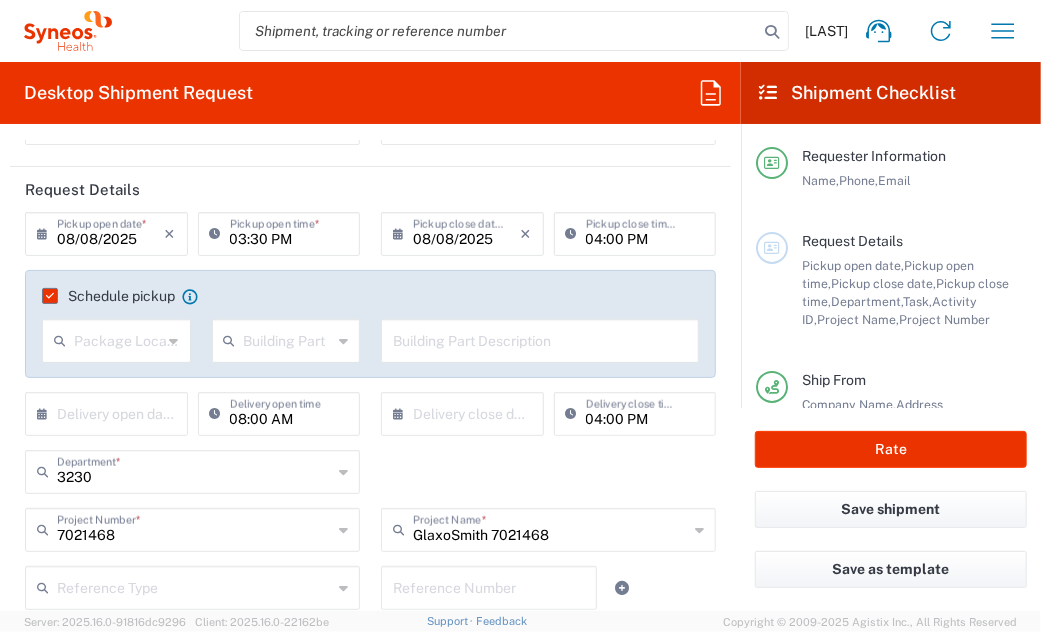 click on "[TIME]  Pickup open time  *" 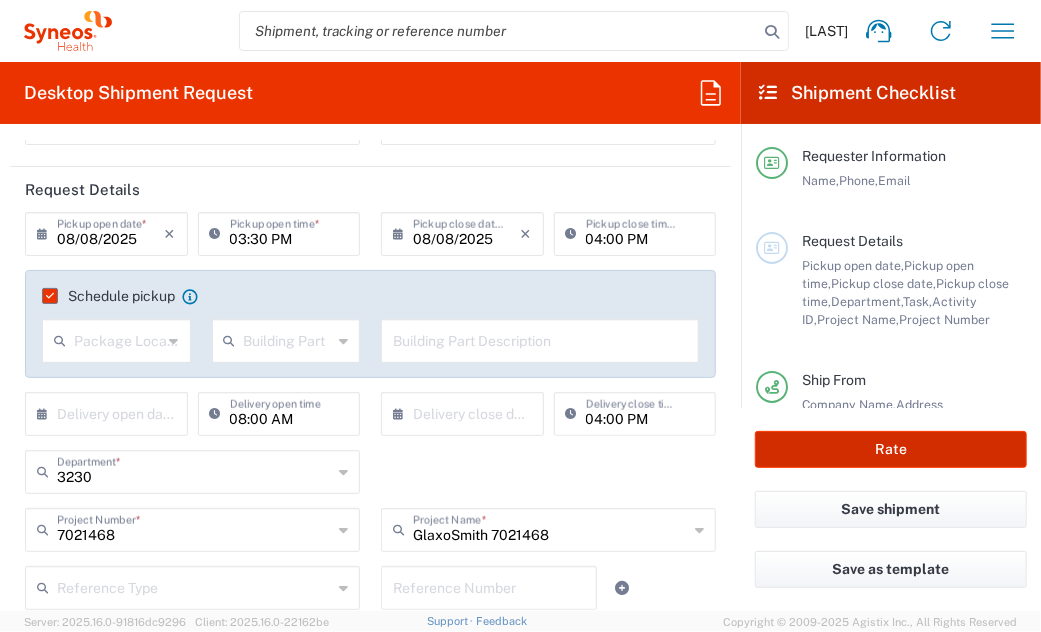 click on "Rate" 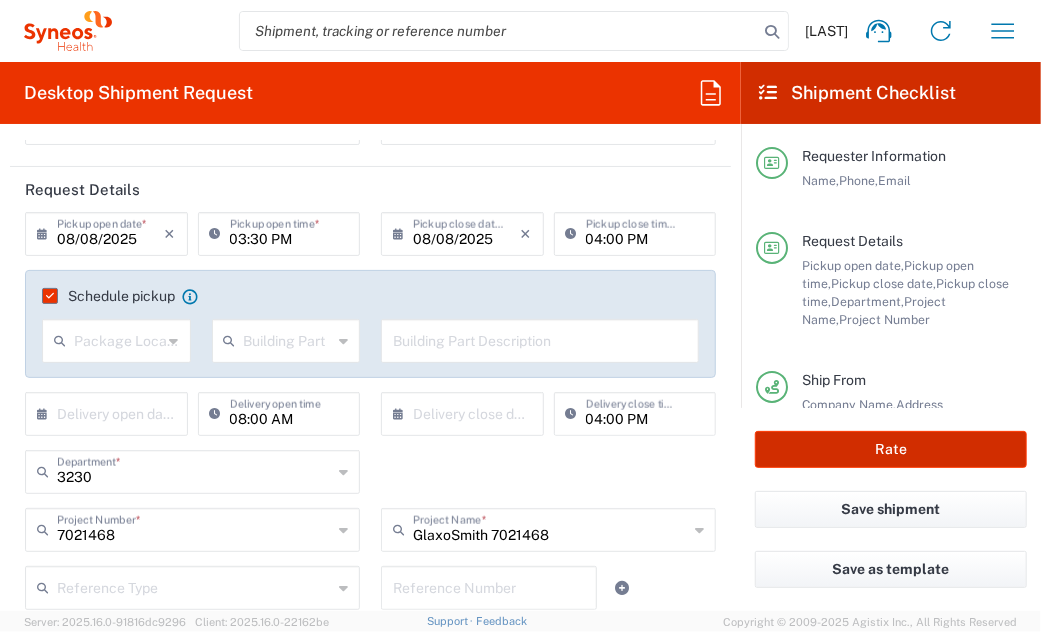 type on "7021468" 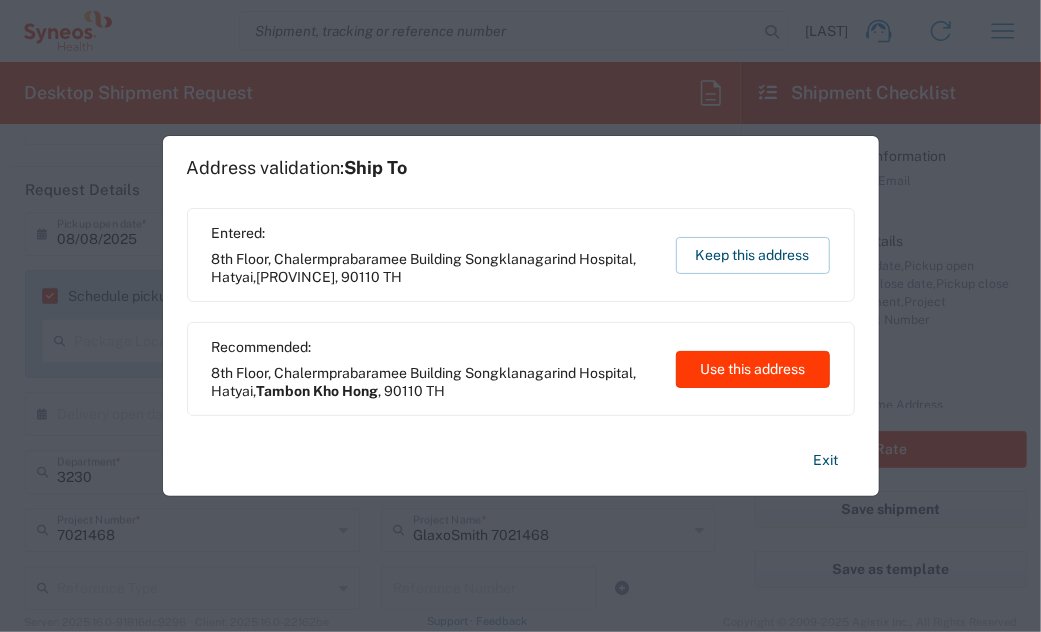 click on "Use this address" 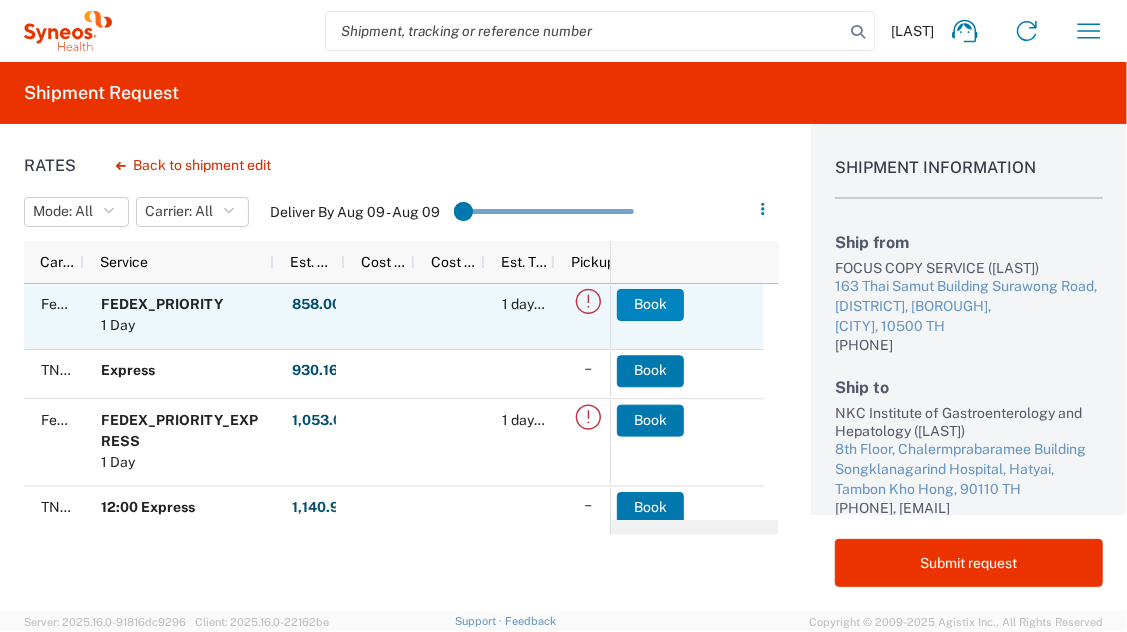 click on "Book" 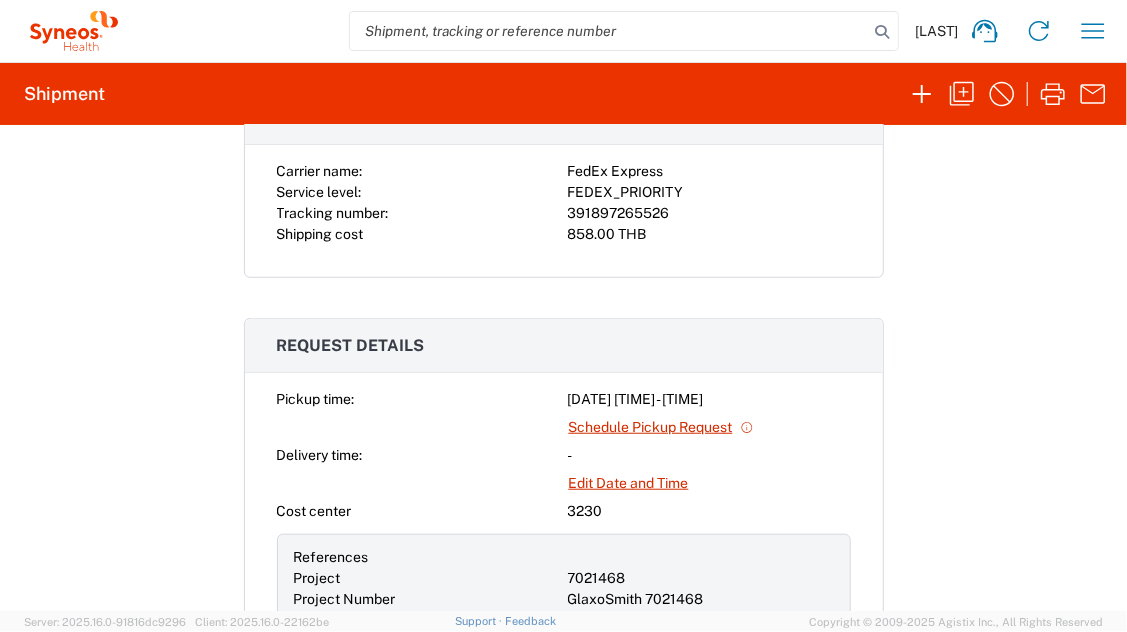 scroll, scrollTop: 700, scrollLeft: 0, axis: vertical 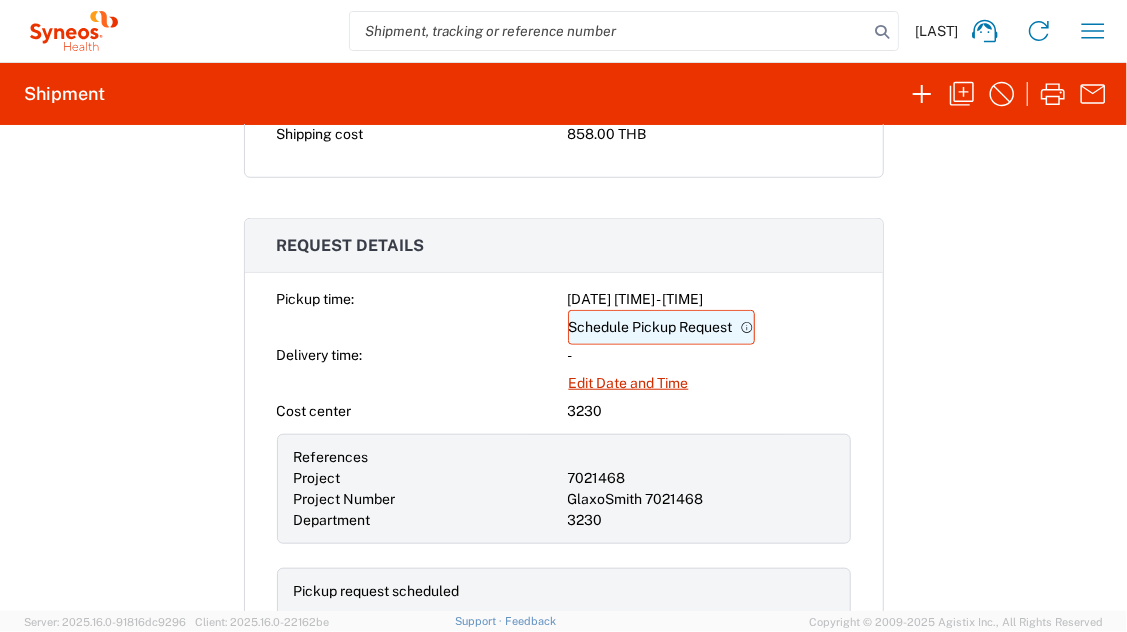 click on "Schedule Pickup Request" 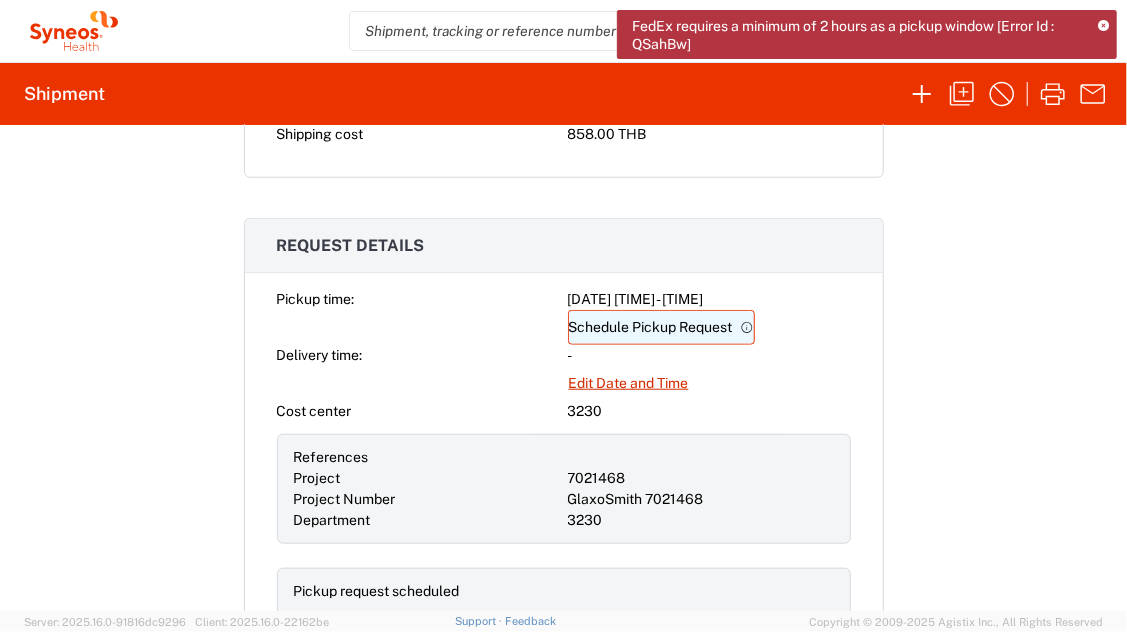 click on "Schedule Pickup Request" 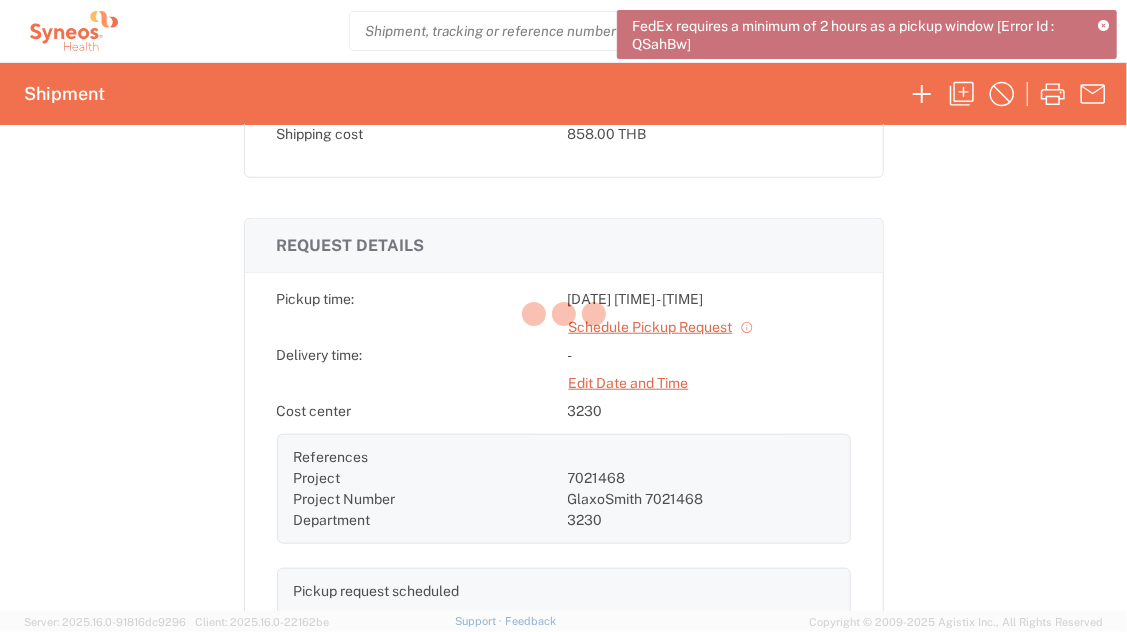 click 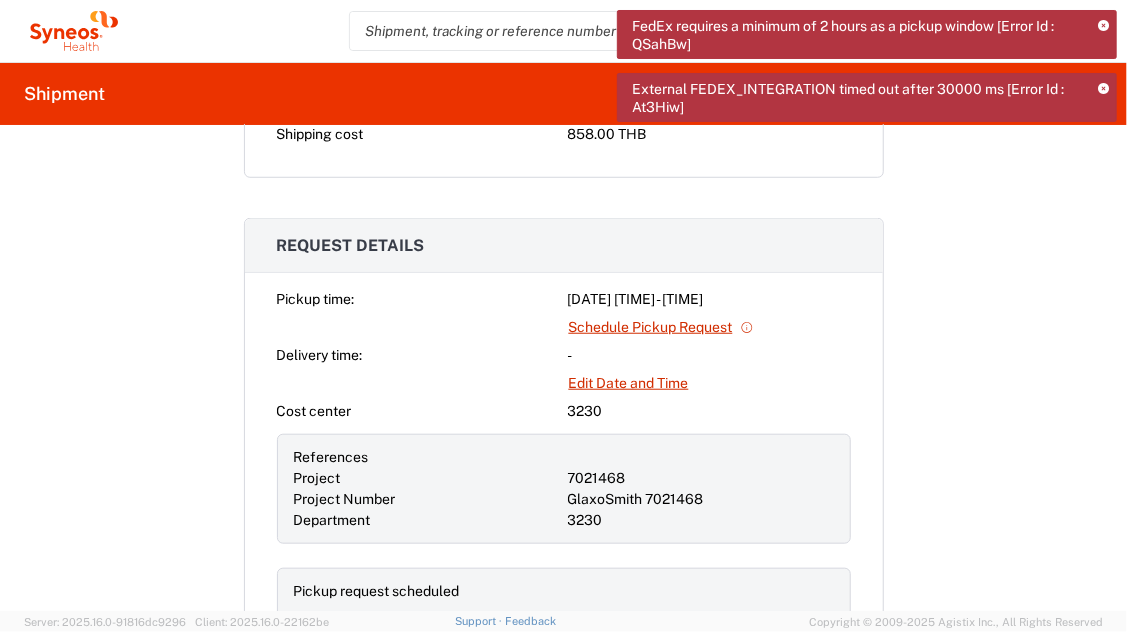 click on "Shipment 56439348  Google Maps
Packing List
Shipping Label Laser
Account Print Shipment Details
Carrier information Carrier name: FedEx Express Service level: FEDEX_PRIORITY Tracking number: 391897265526 Shipping cost 858.00 THB Request details Pickup time: 2025-08-08 15:30:00 - 16:00:00 Schedule Pickup Request
Delivery time: - Edit Date and Time Cost center 3230 References Project 7021468 Project Number GlaxoSmith 7021468 Department 3230 Pickup request scheduled Requester information [LAST] [PHONE] [EMAIL] Ship from/to From: ," 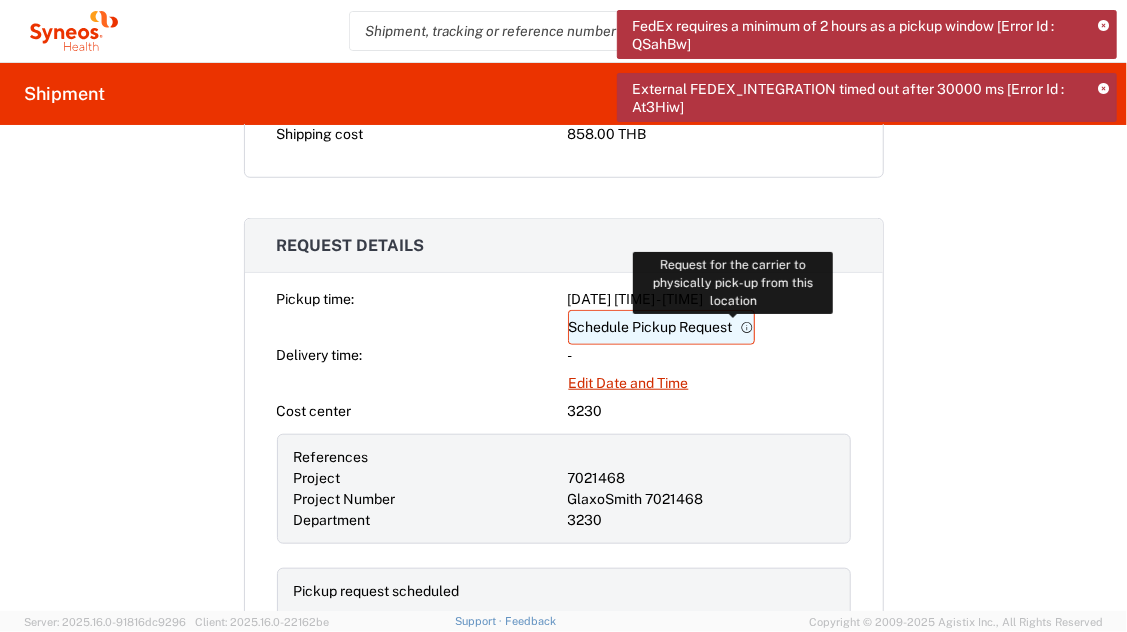 click 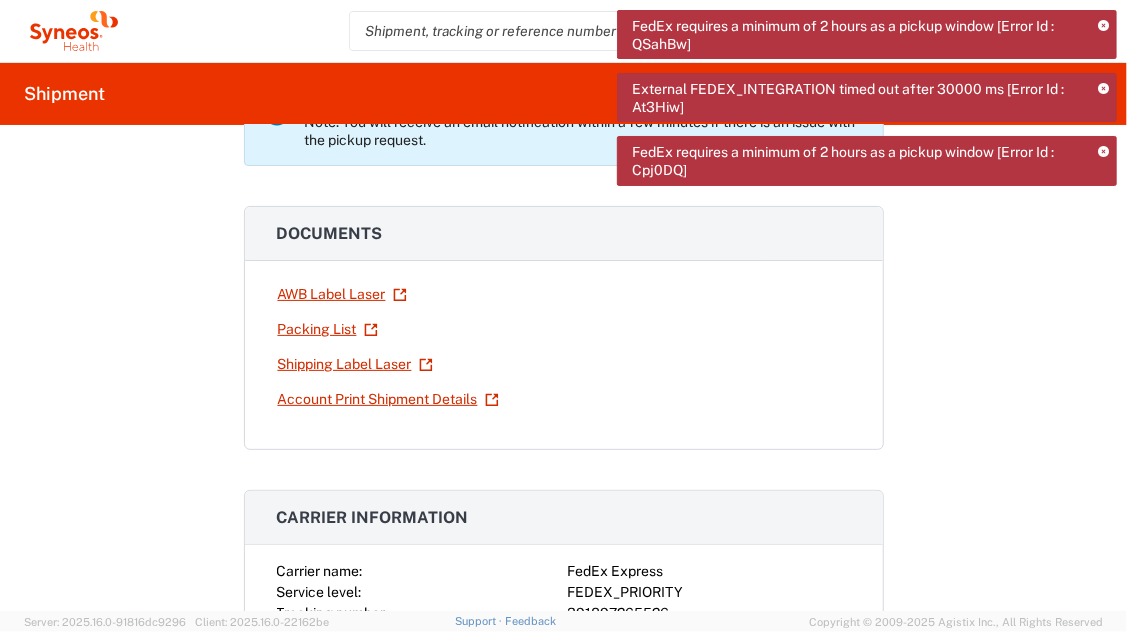 scroll, scrollTop: 0, scrollLeft: 0, axis: both 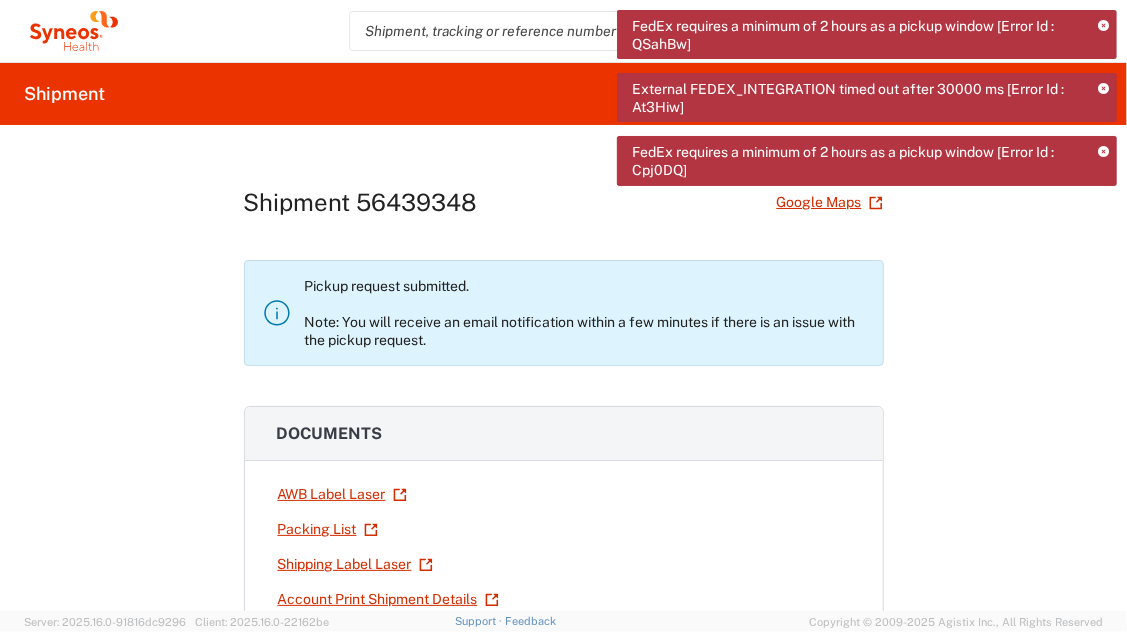 click 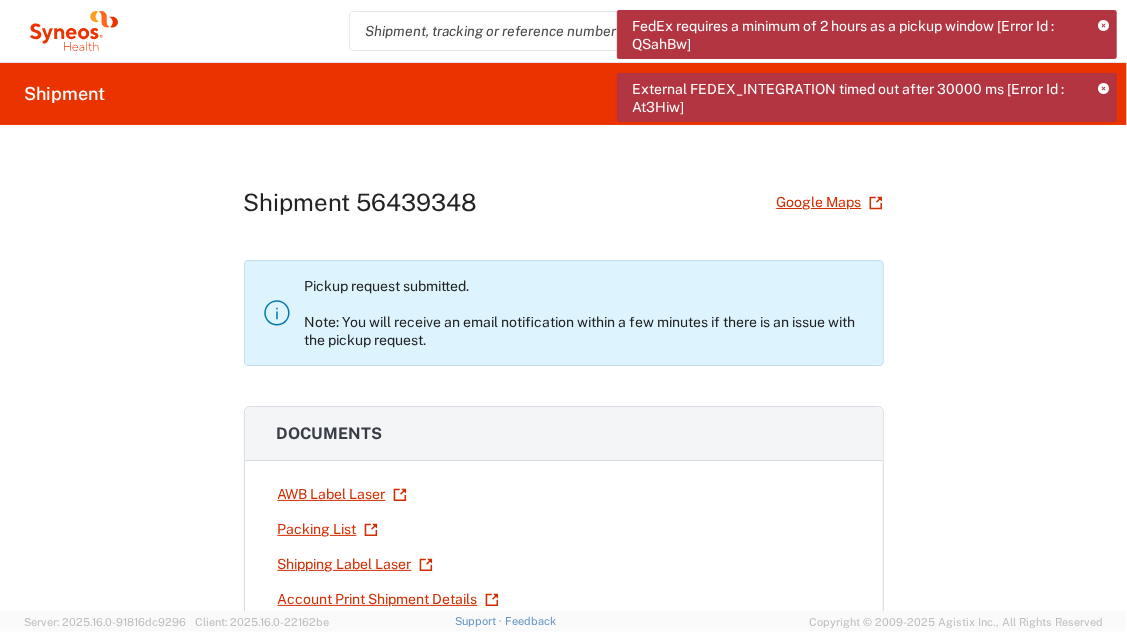 click 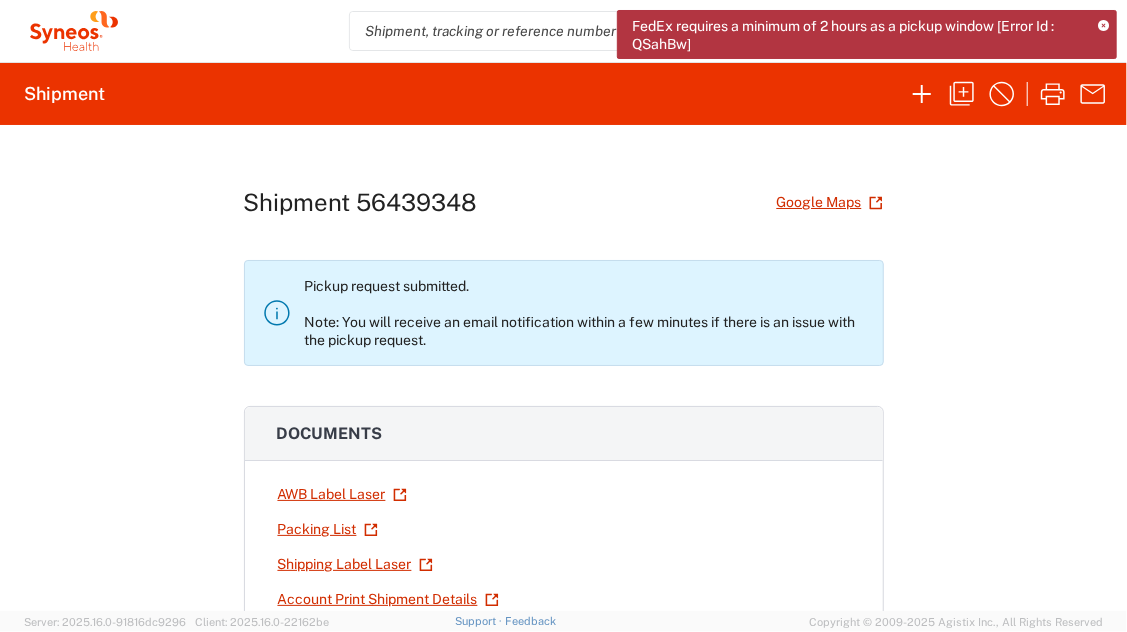 click on "FedEx requires a minimum of 2 hours as a pickup window [Error Id : QSahBw]" 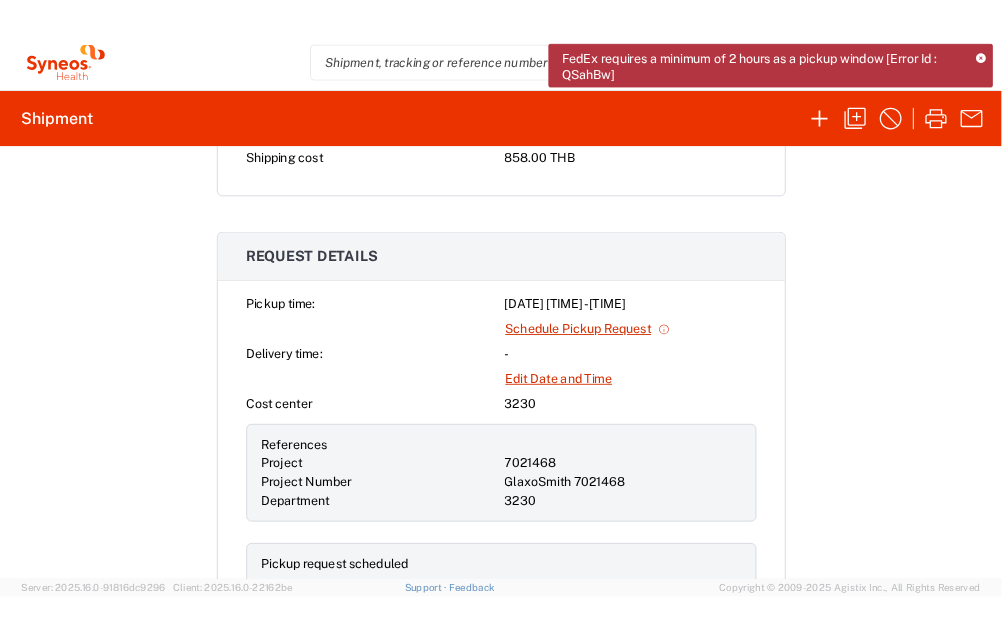 scroll, scrollTop: 700, scrollLeft: 0, axis: vertical 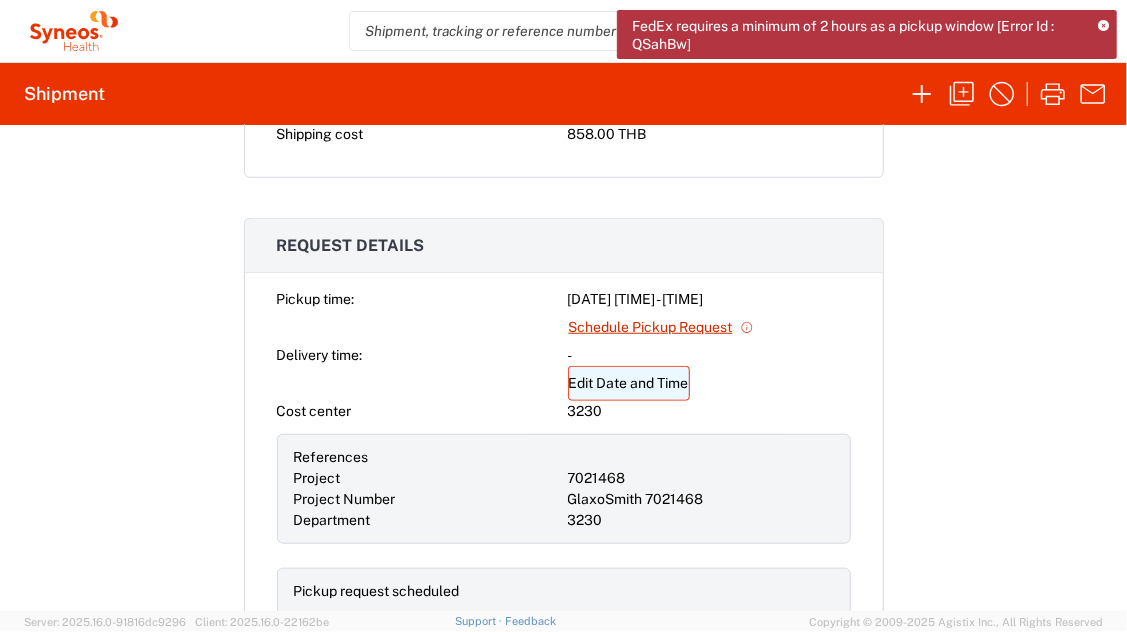 click on "Edit Date and Time" 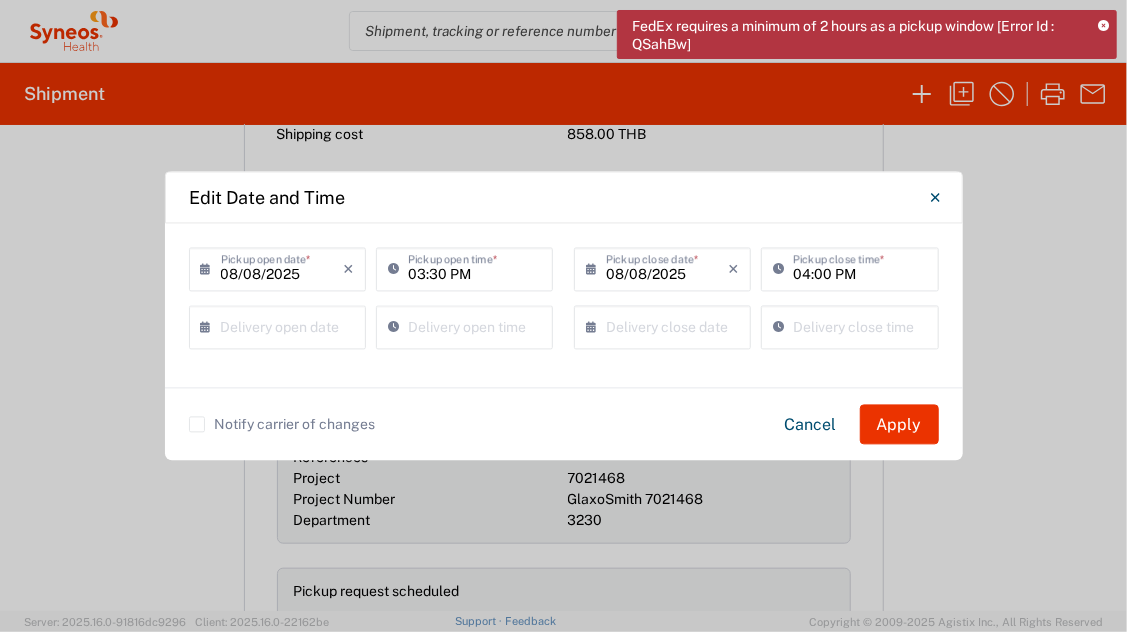 click on "04:00 PM" at bounding box center (859, 268) 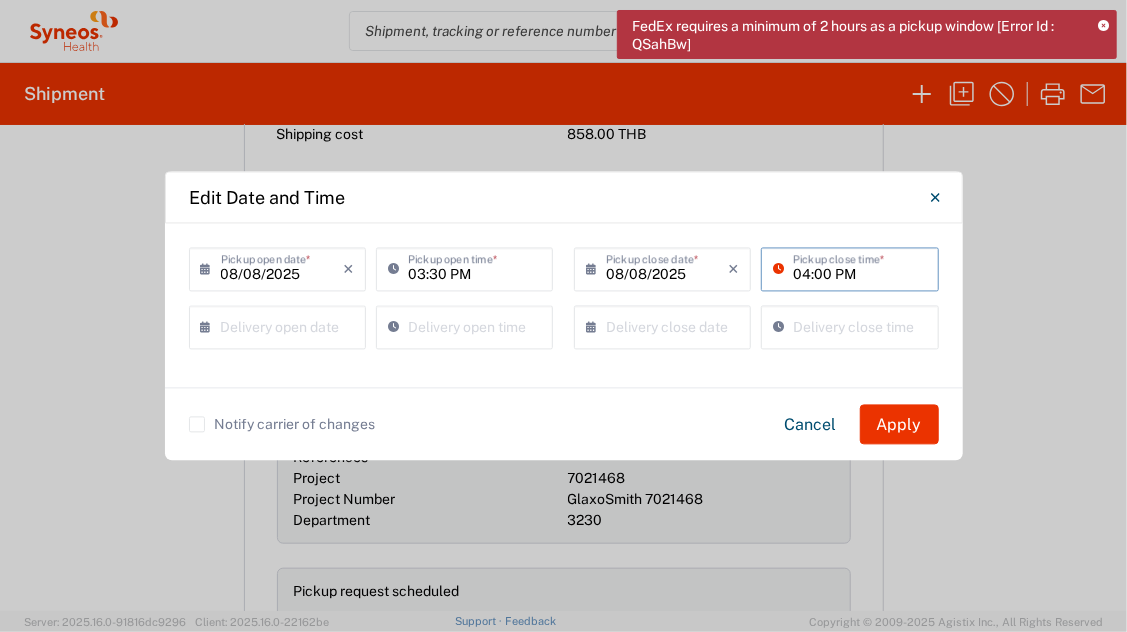 click on "04:00 PM" at bounding box center (859, 268) 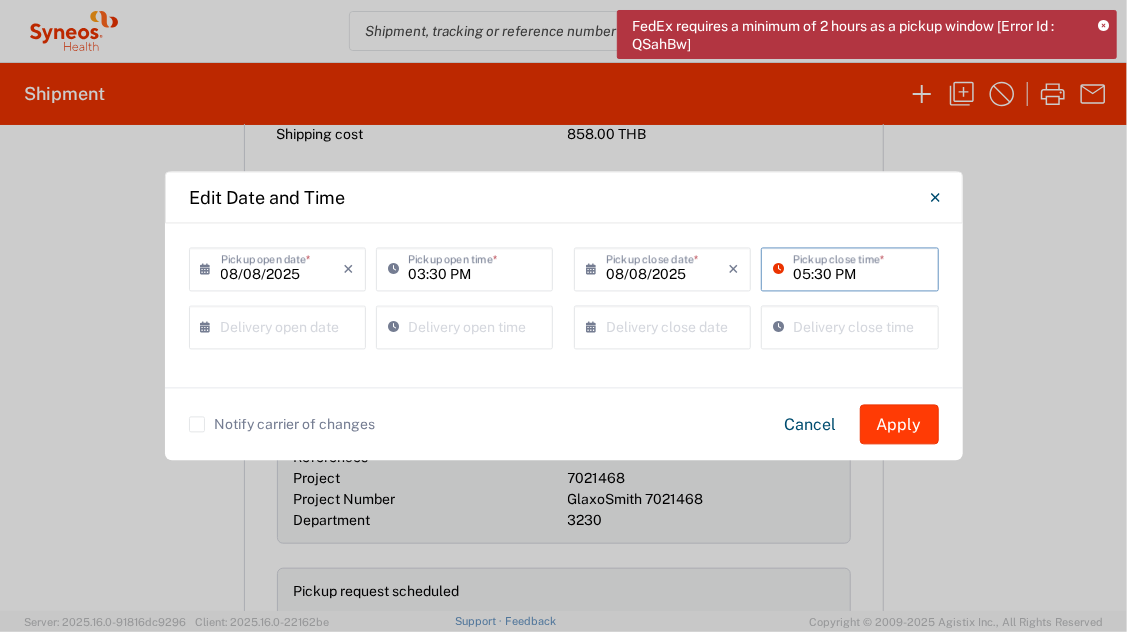 type on "05:30 PM" 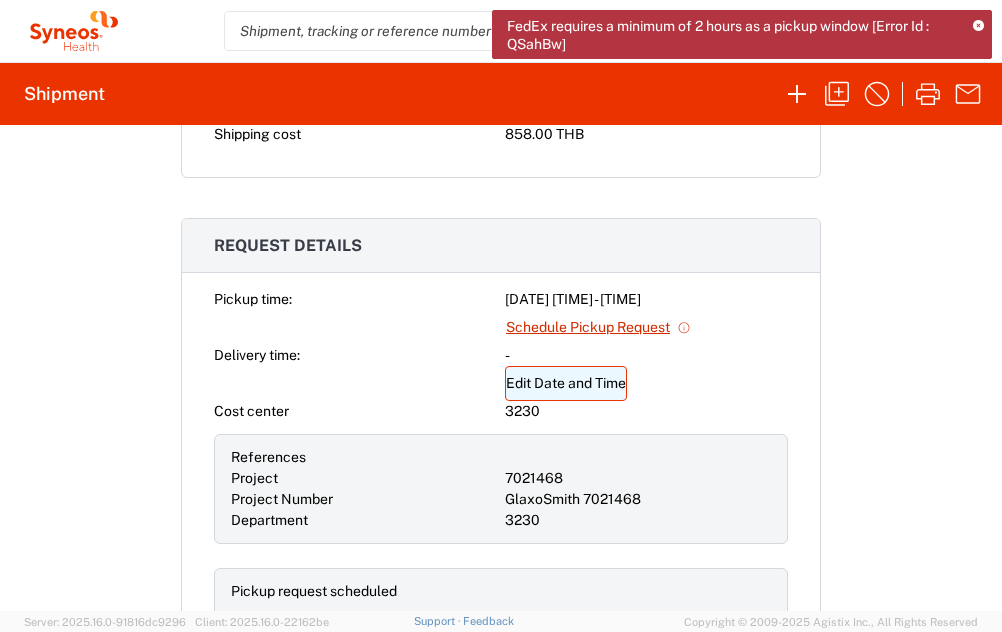 click on "Edit Date and Time" 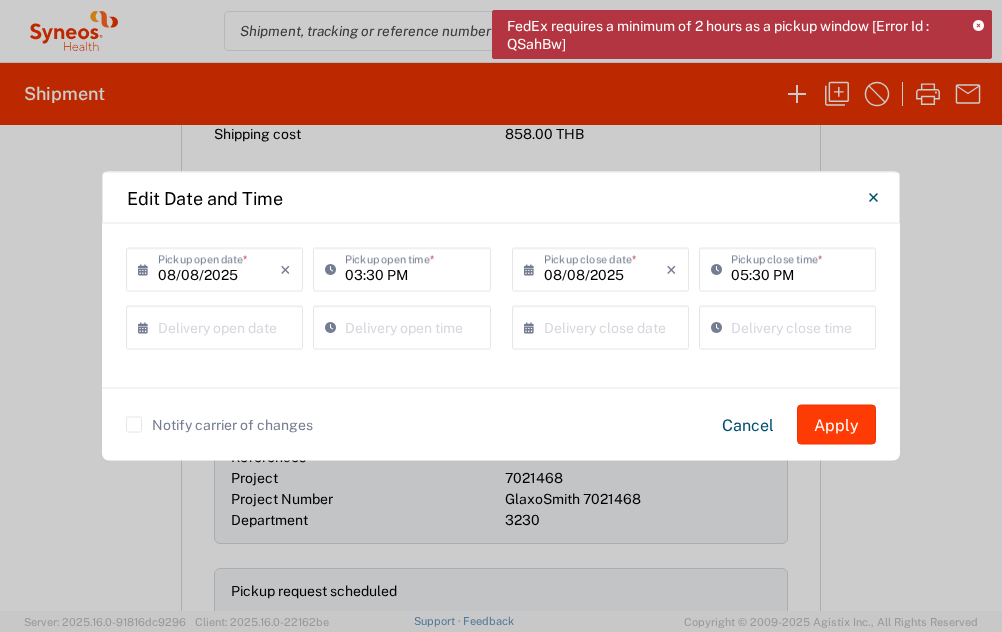 click on "Apply" 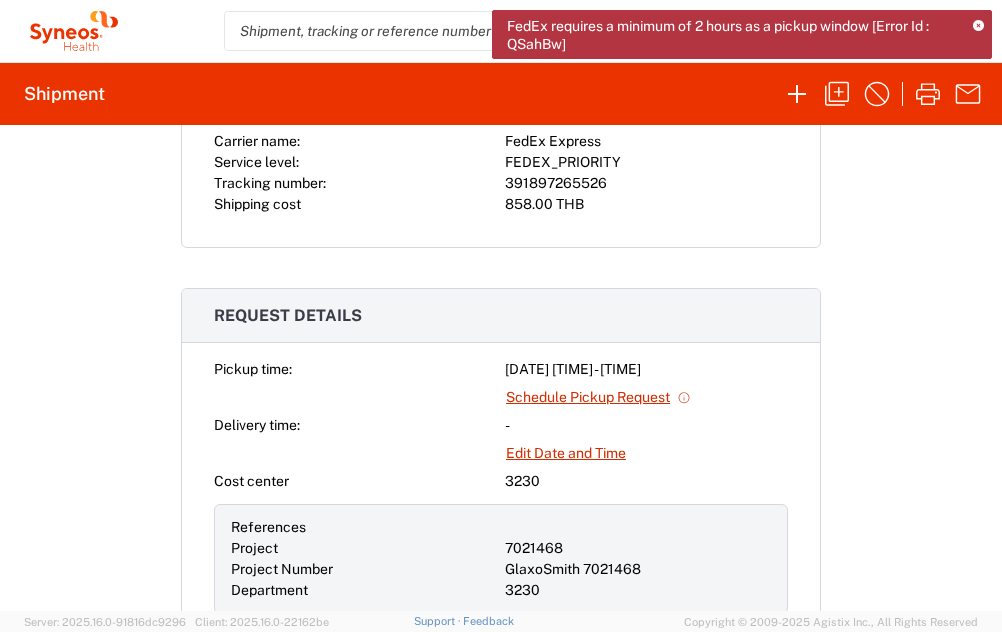 scroll, scrollTop: 498, scrollLeft: 0, axis: vertical 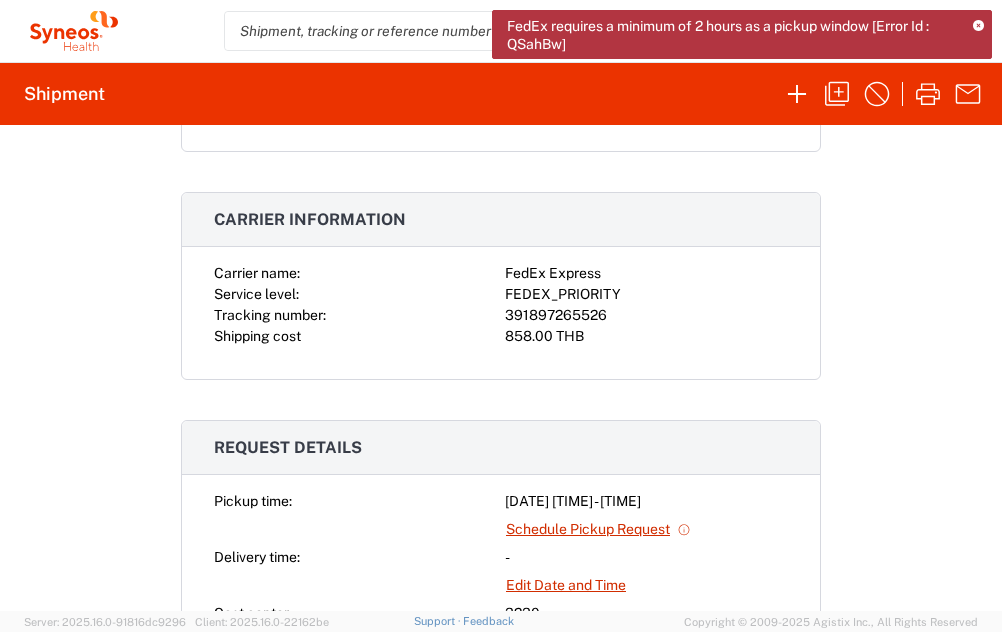 click 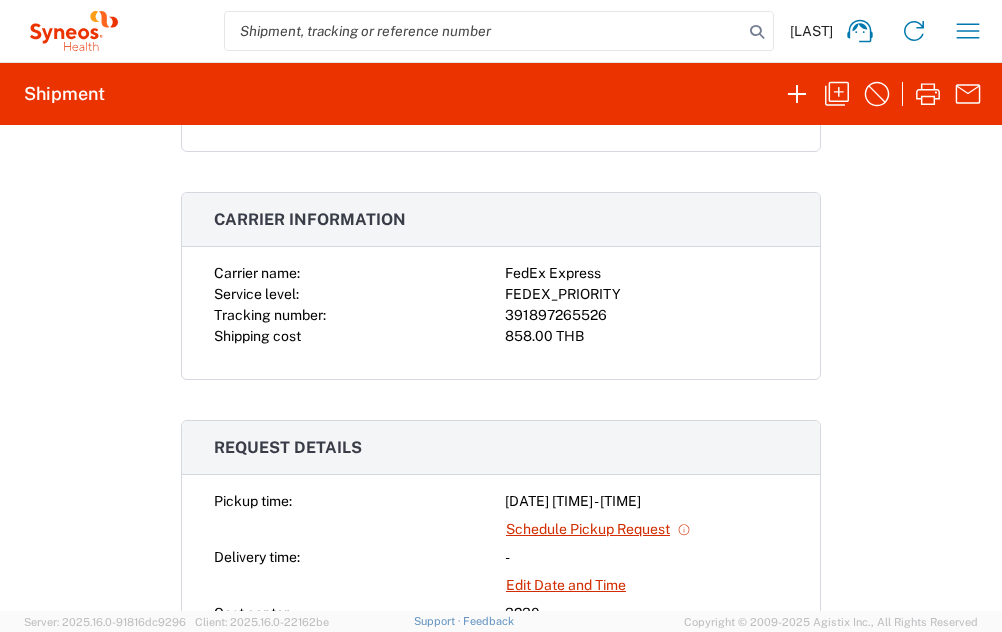 scroll, scrollTop: 598, scrollLeft: 0, axis: vertical 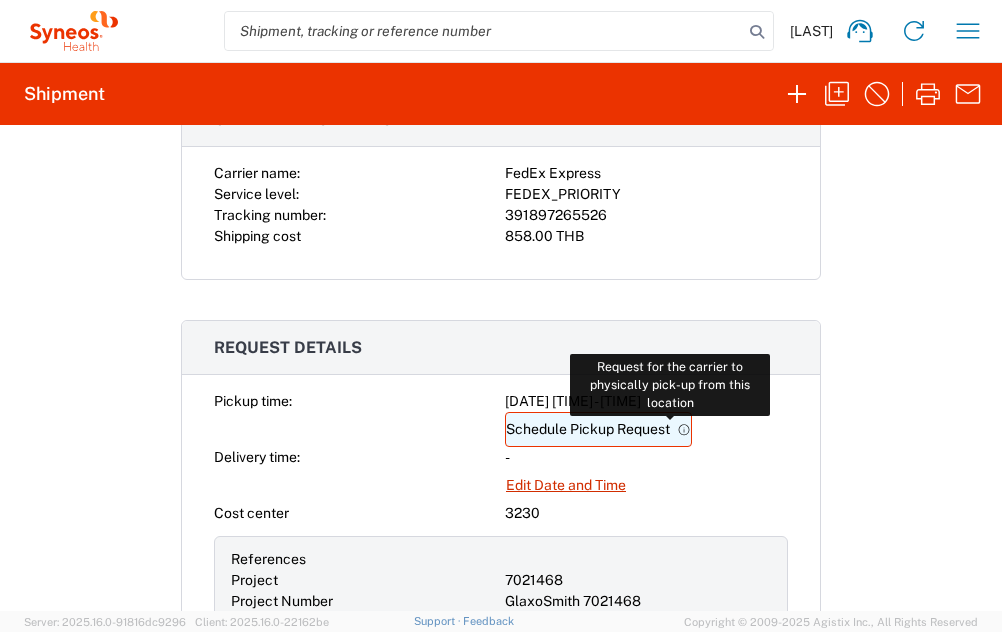 click 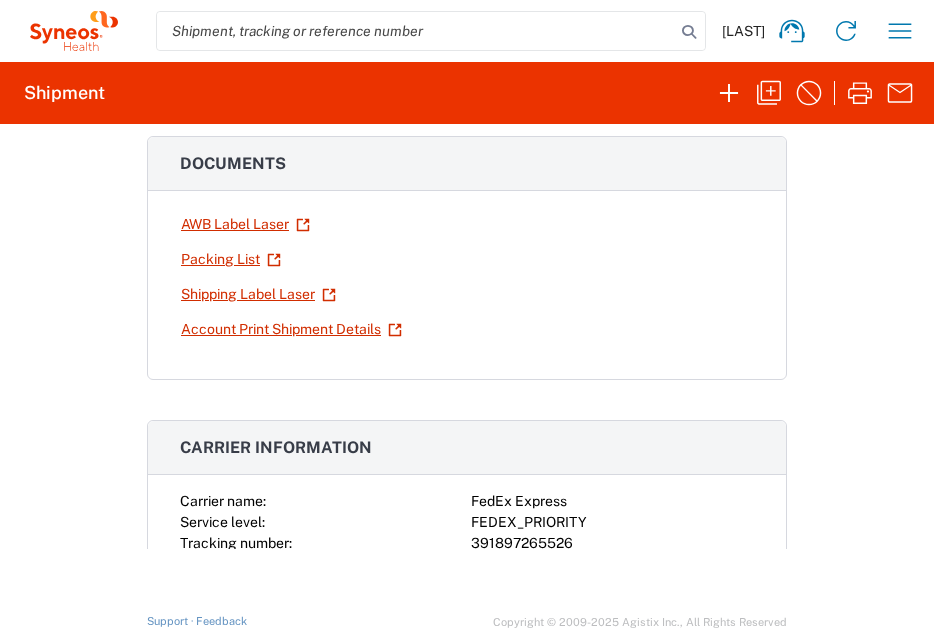 scroll, scrollTop: 0, scrollLeft: 0, axis: both 